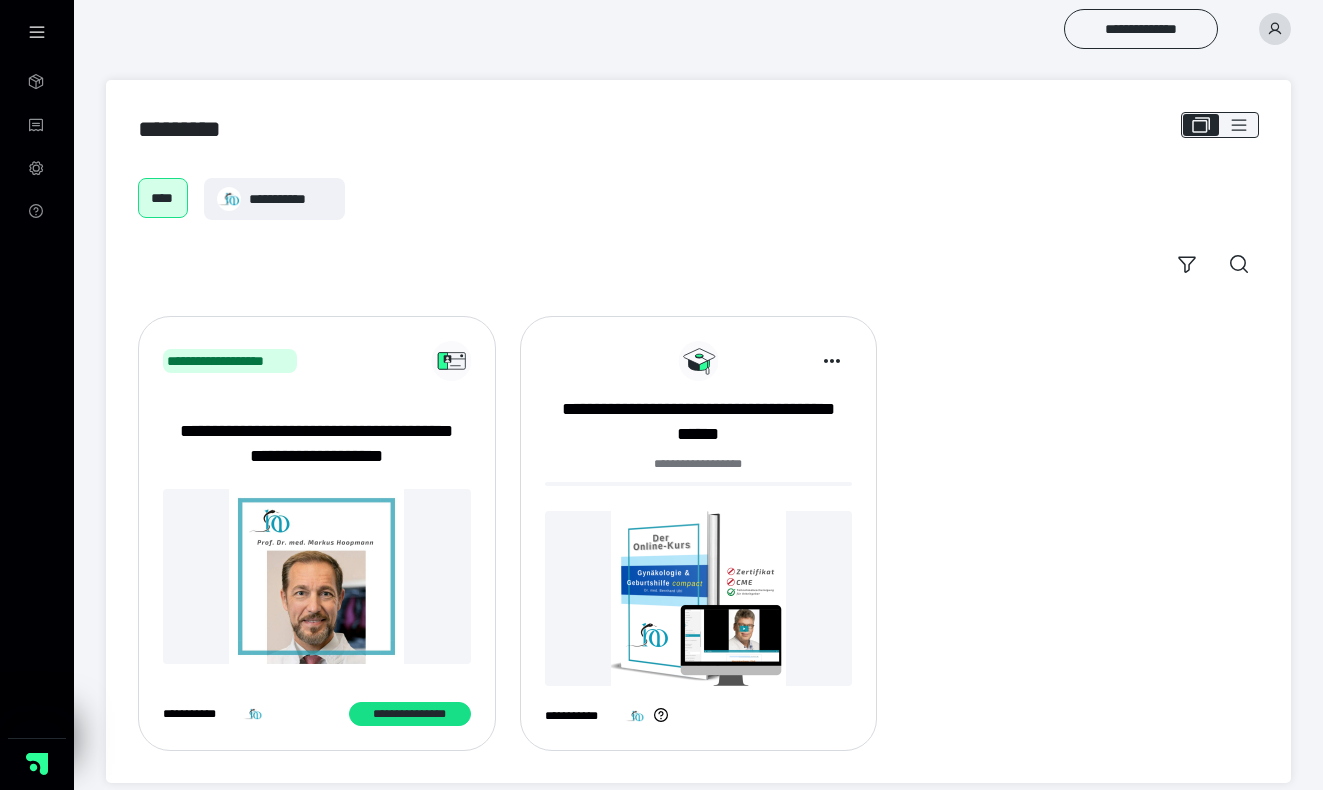scroll, scrollTop: 0, scrollLeft: 0, axis: both 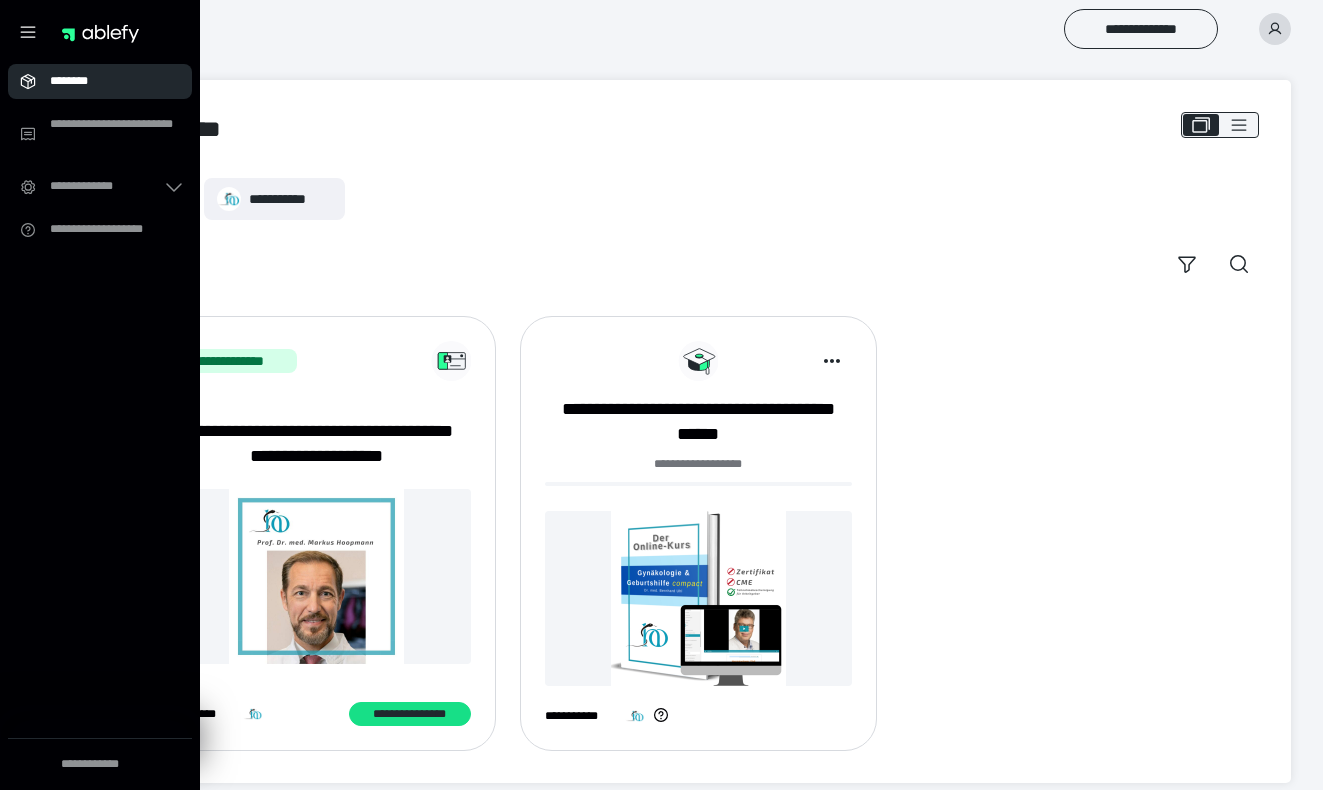 click on "********" at bounding box center (106, 81) 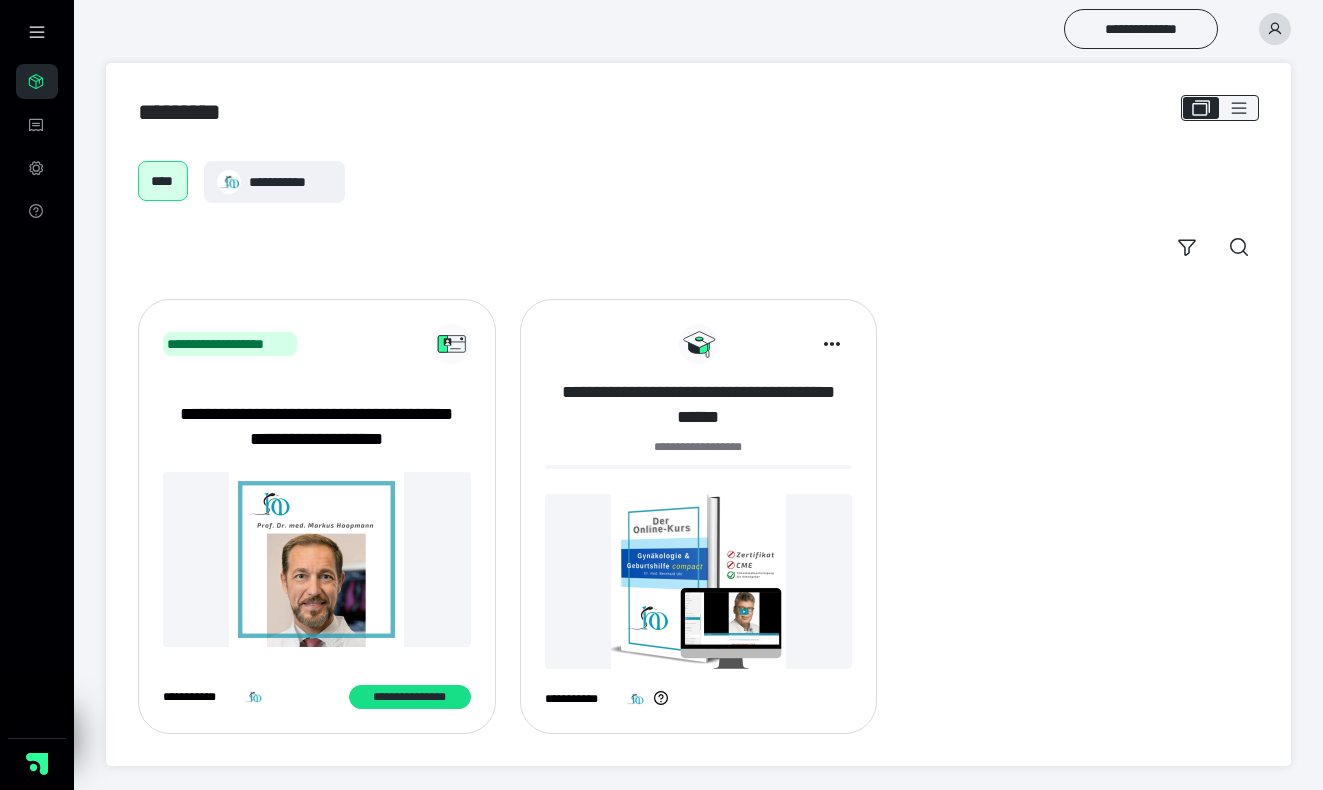 scroll, scrollTop: 17, scrollLeft: 0, axis: vertical 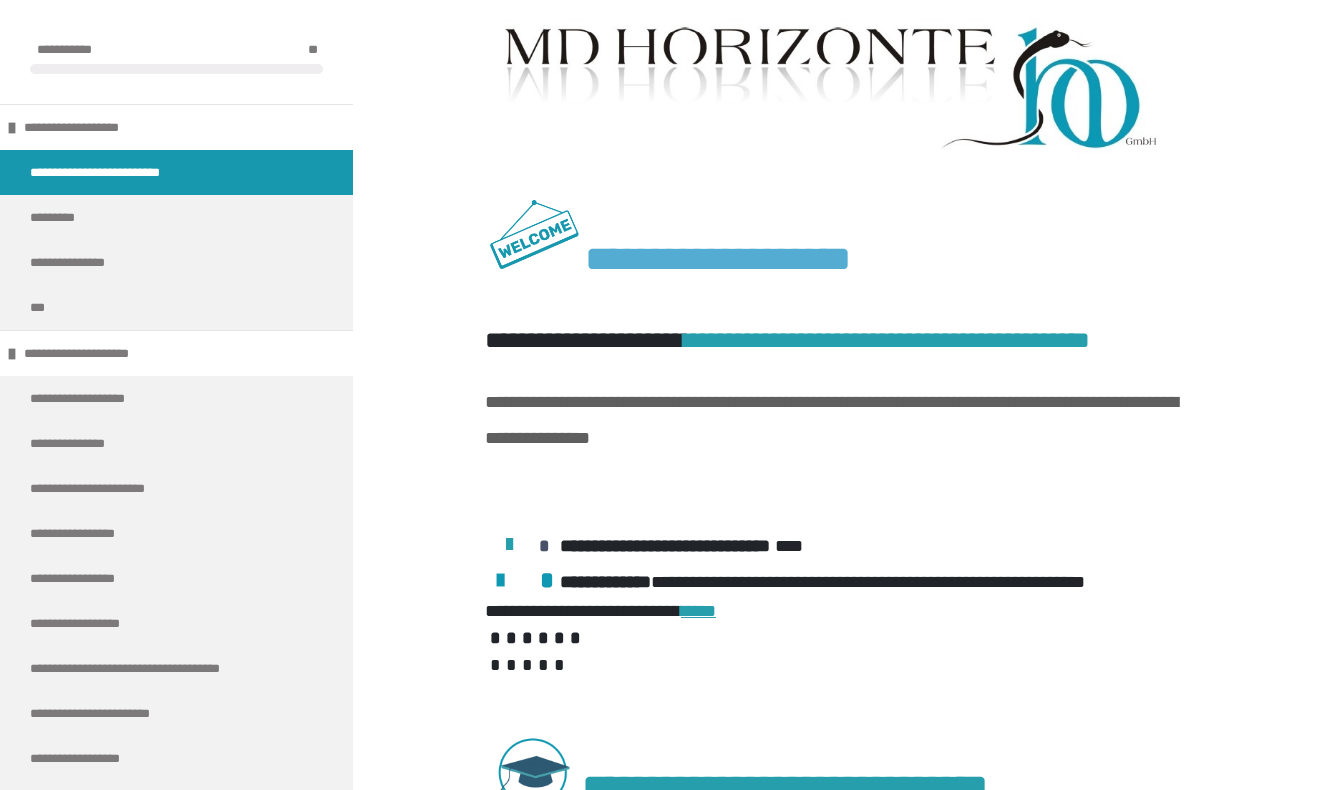 click on "*****" at bounding box center [698, 611] 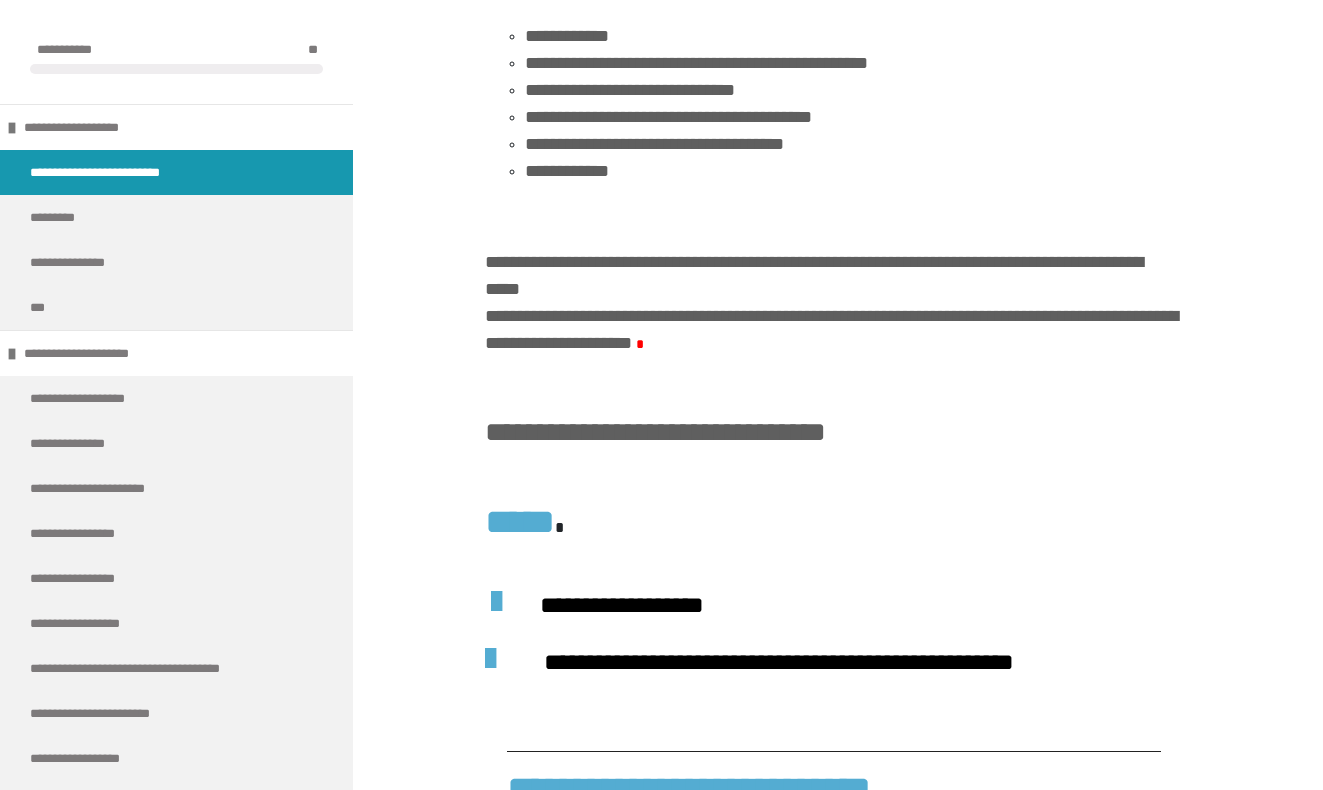 scroll, scrollTop: 1375, scrollLeft: 0, axis: vertical 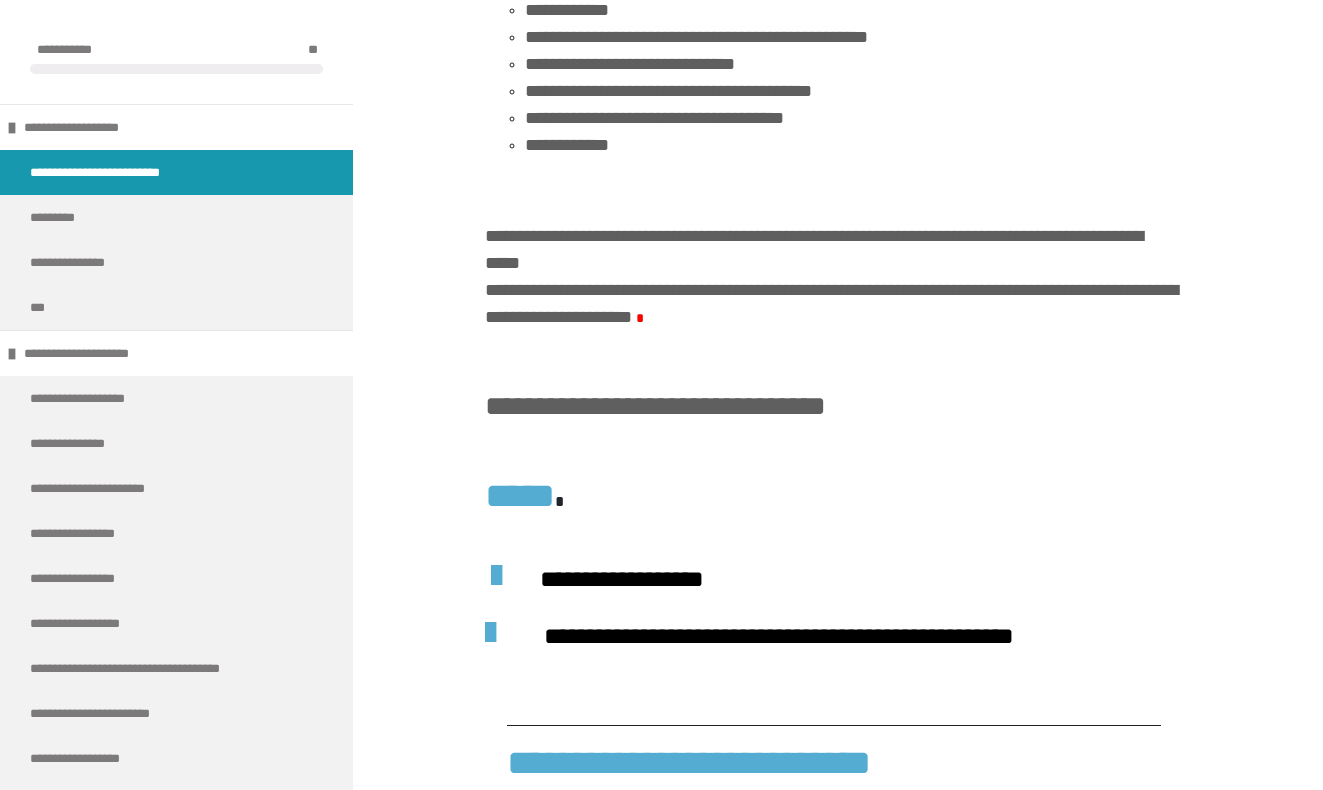 click on "**********" at bounding box center [622, 579] 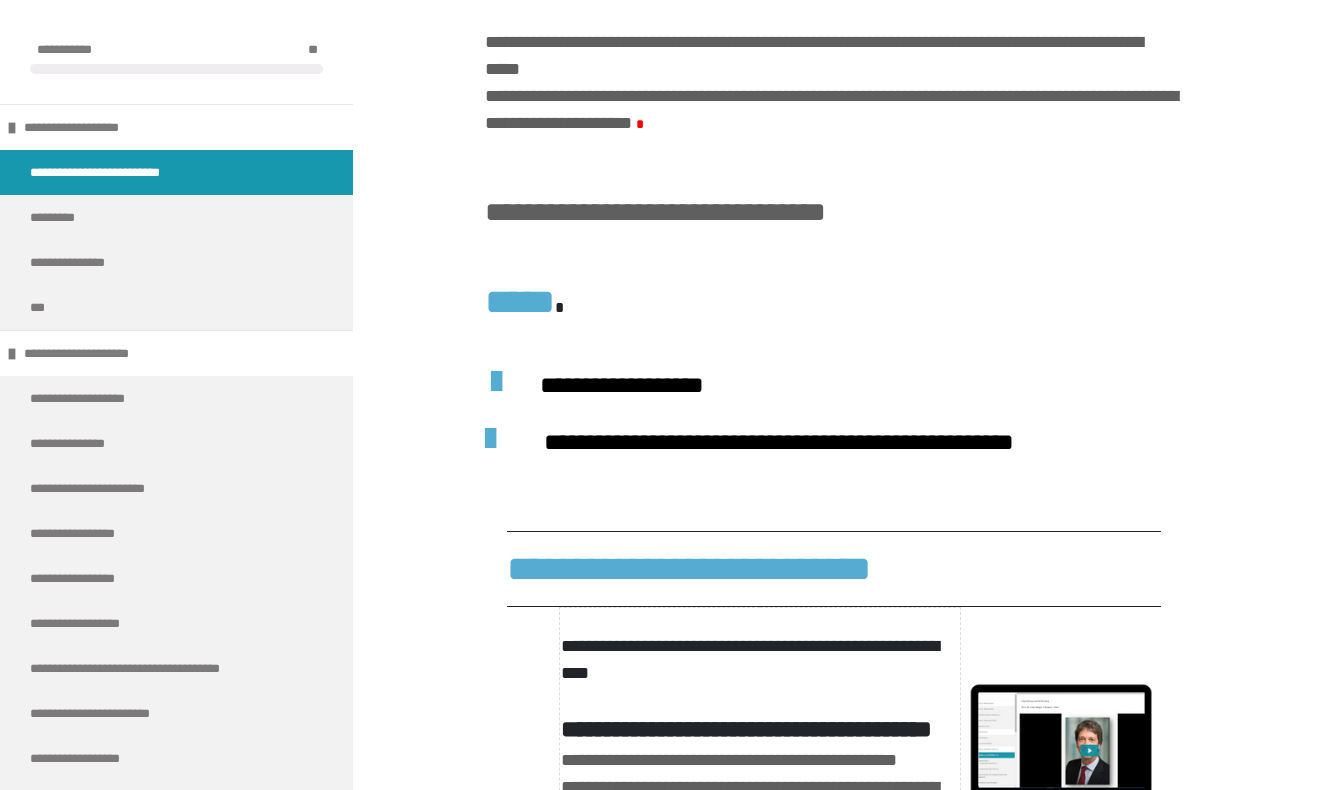 scroll, scrollTop: 1702, scrollLeft: 0, axis: vertical 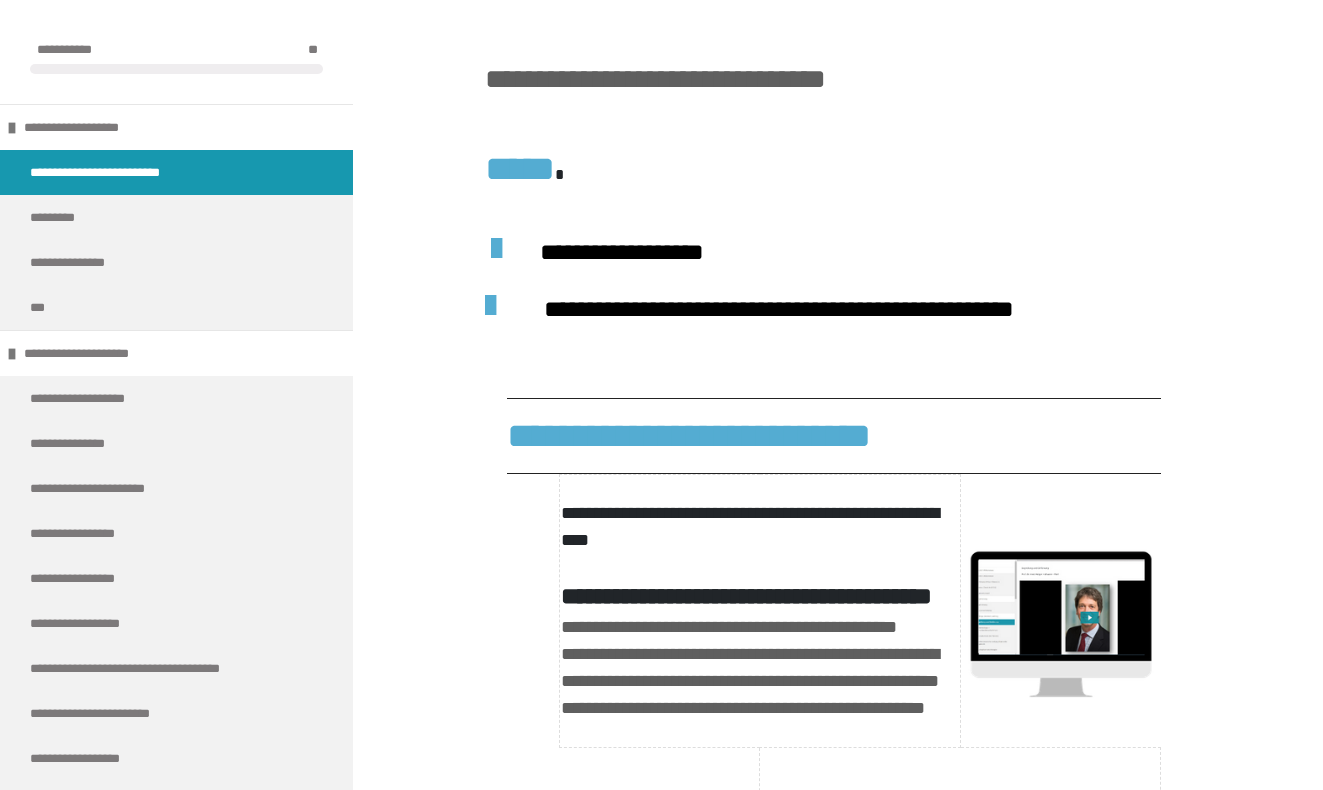 click on "**********" at bounding box center [689, 436] 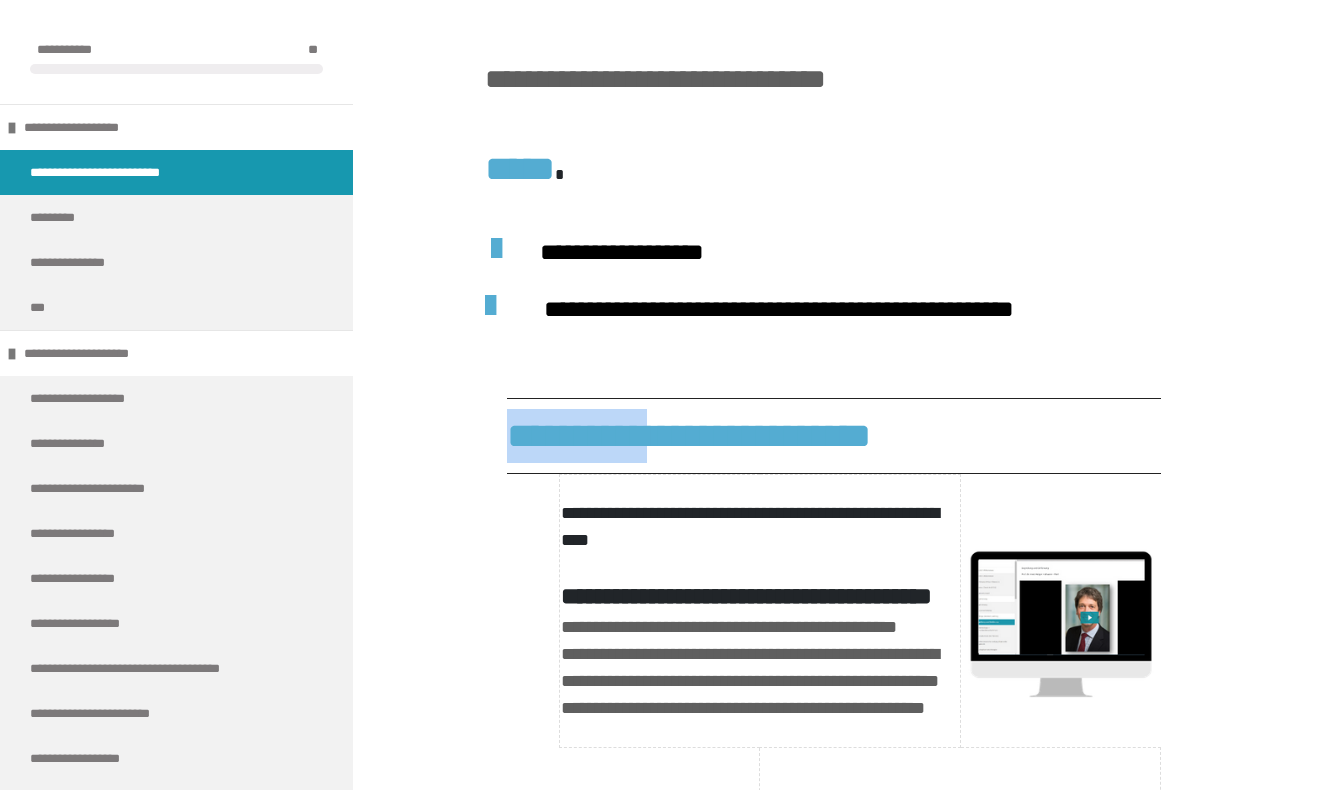 click on "**********" at bounding box center (689, 436) 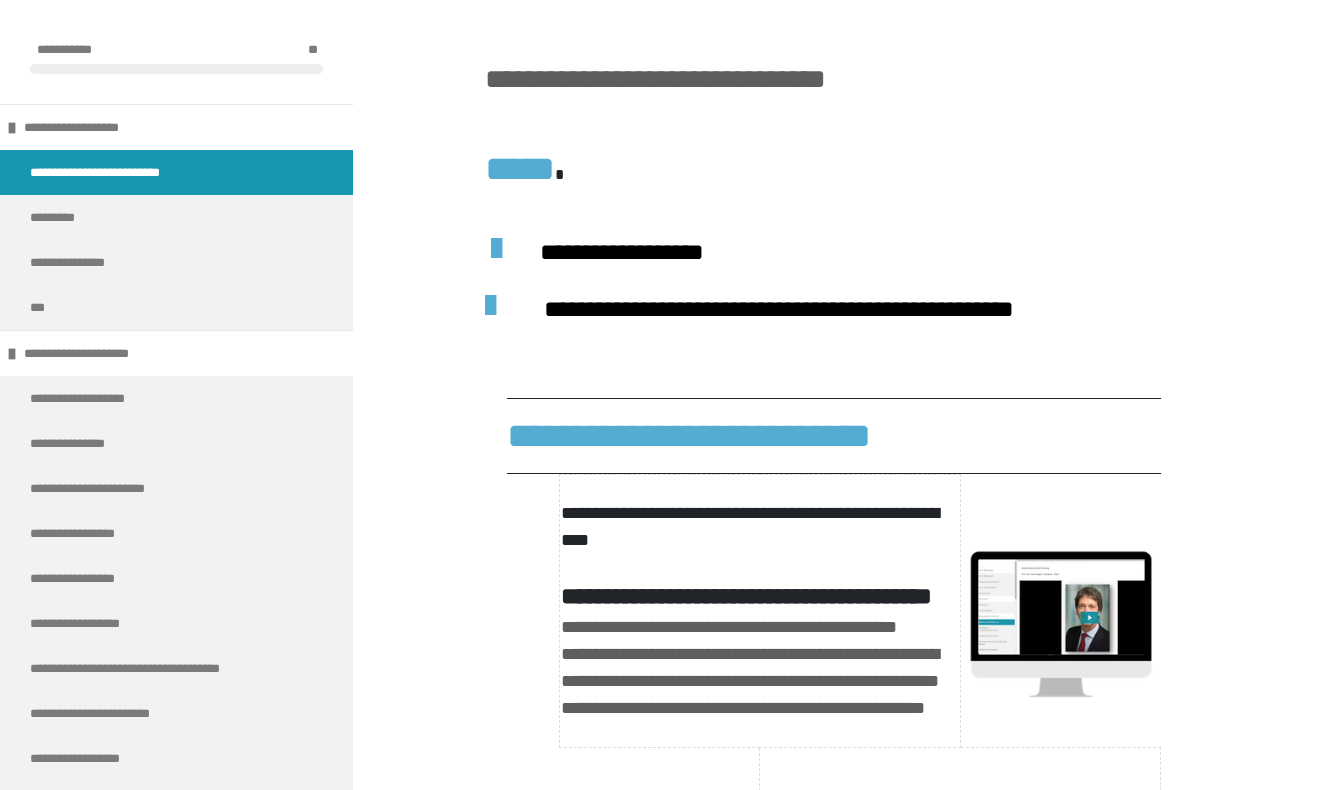 click on "**********" at bounding box center (689, 436) 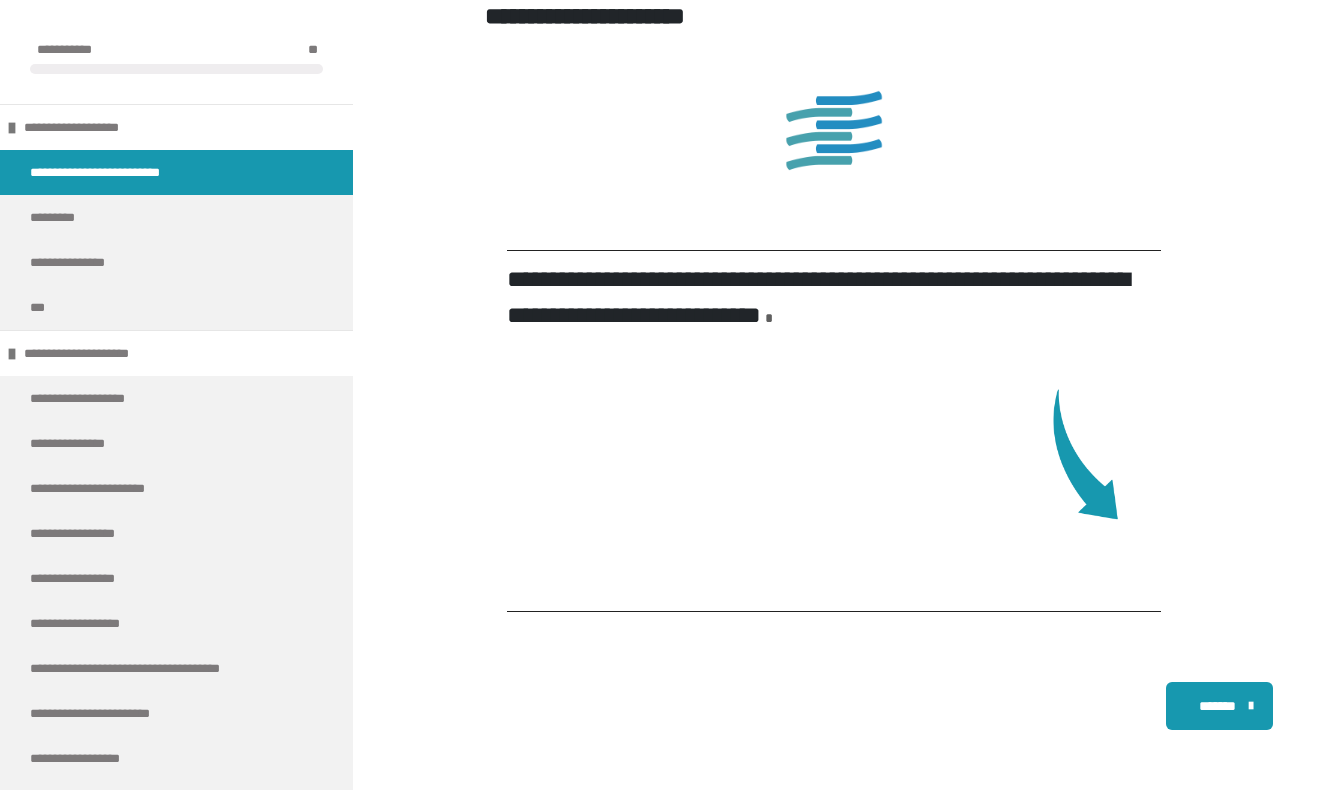 scroll, scrollTop: 5225, scrollLeft: 0, axis: vertical 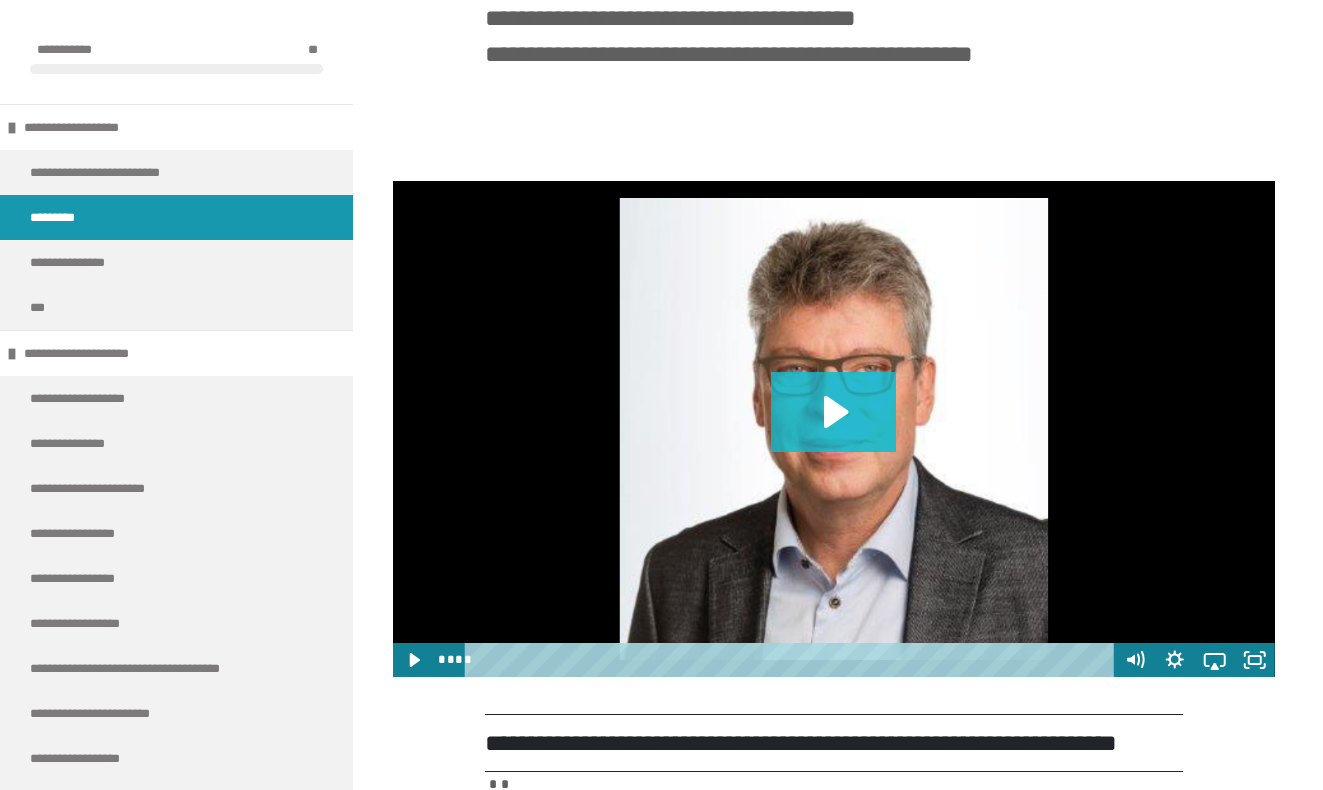 click 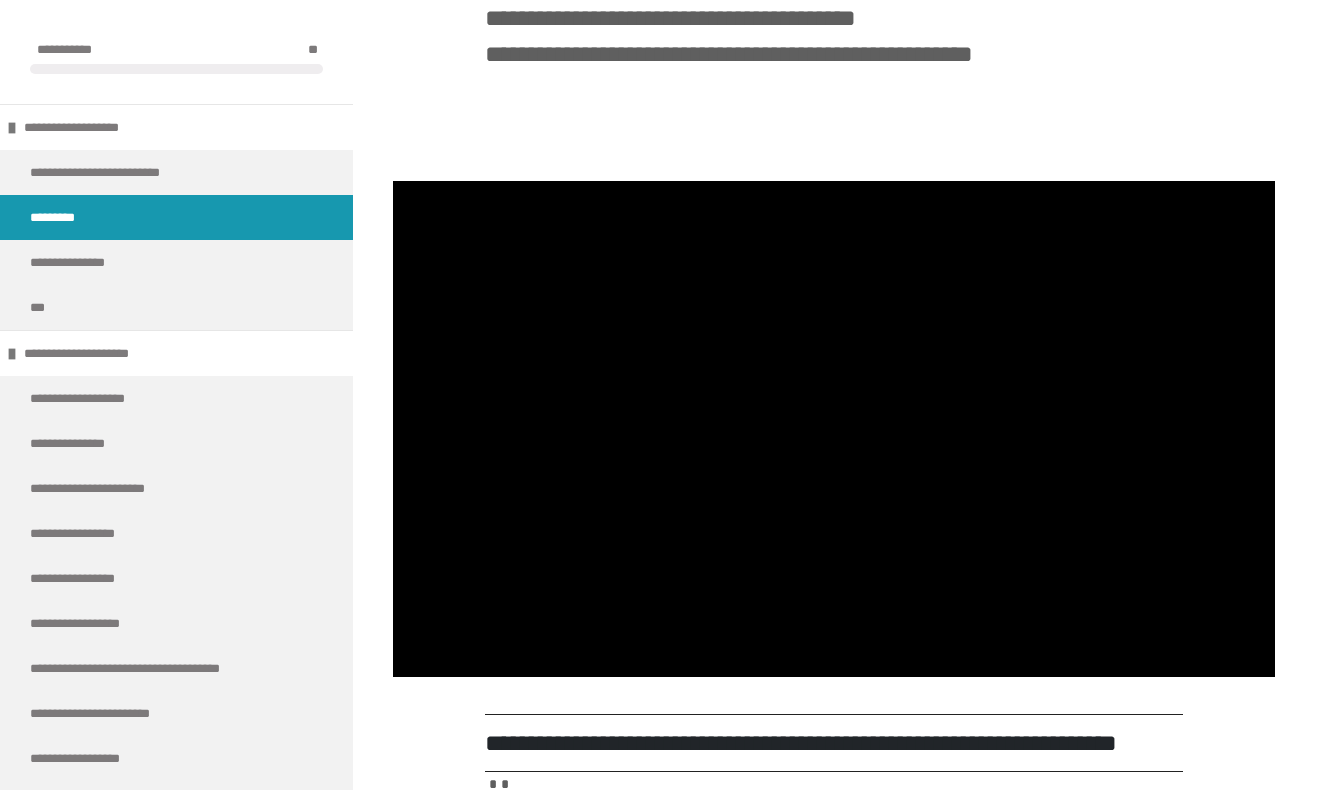type 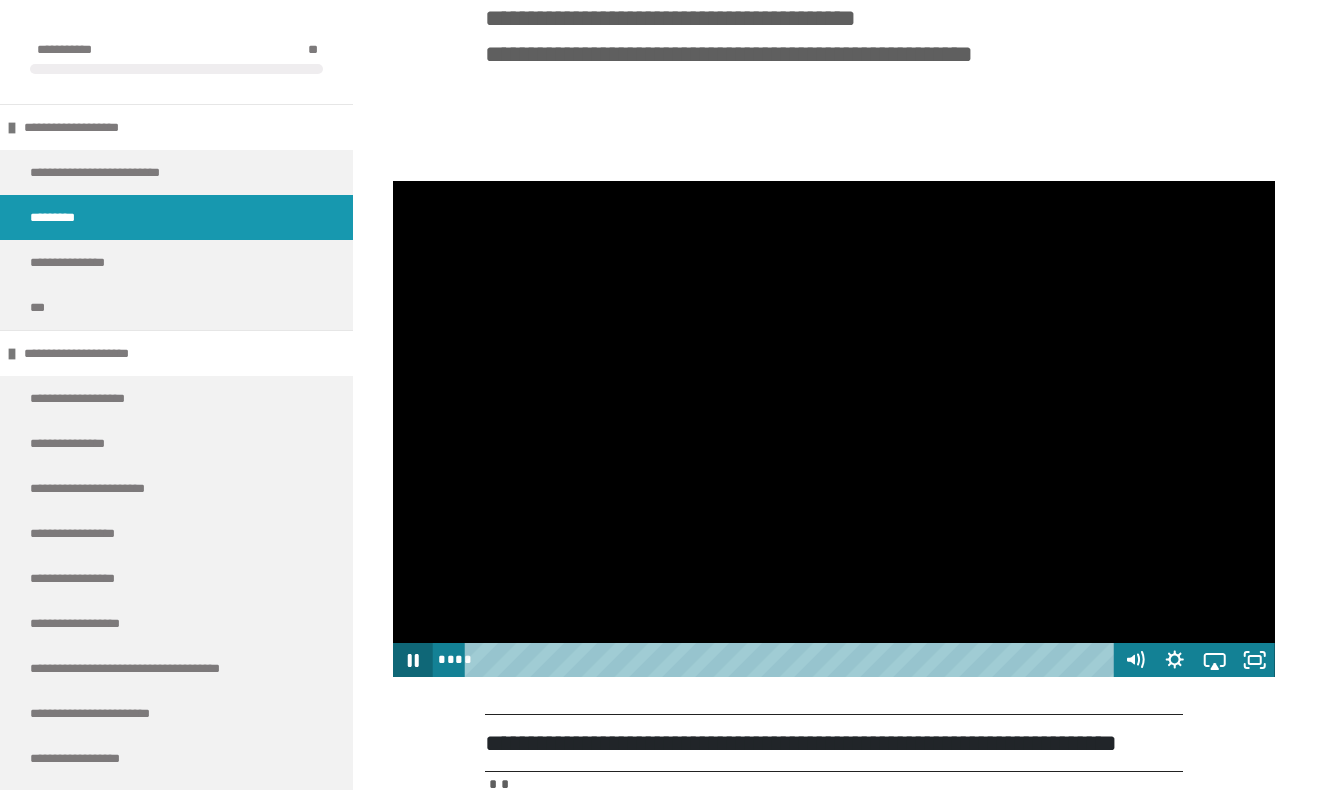 click 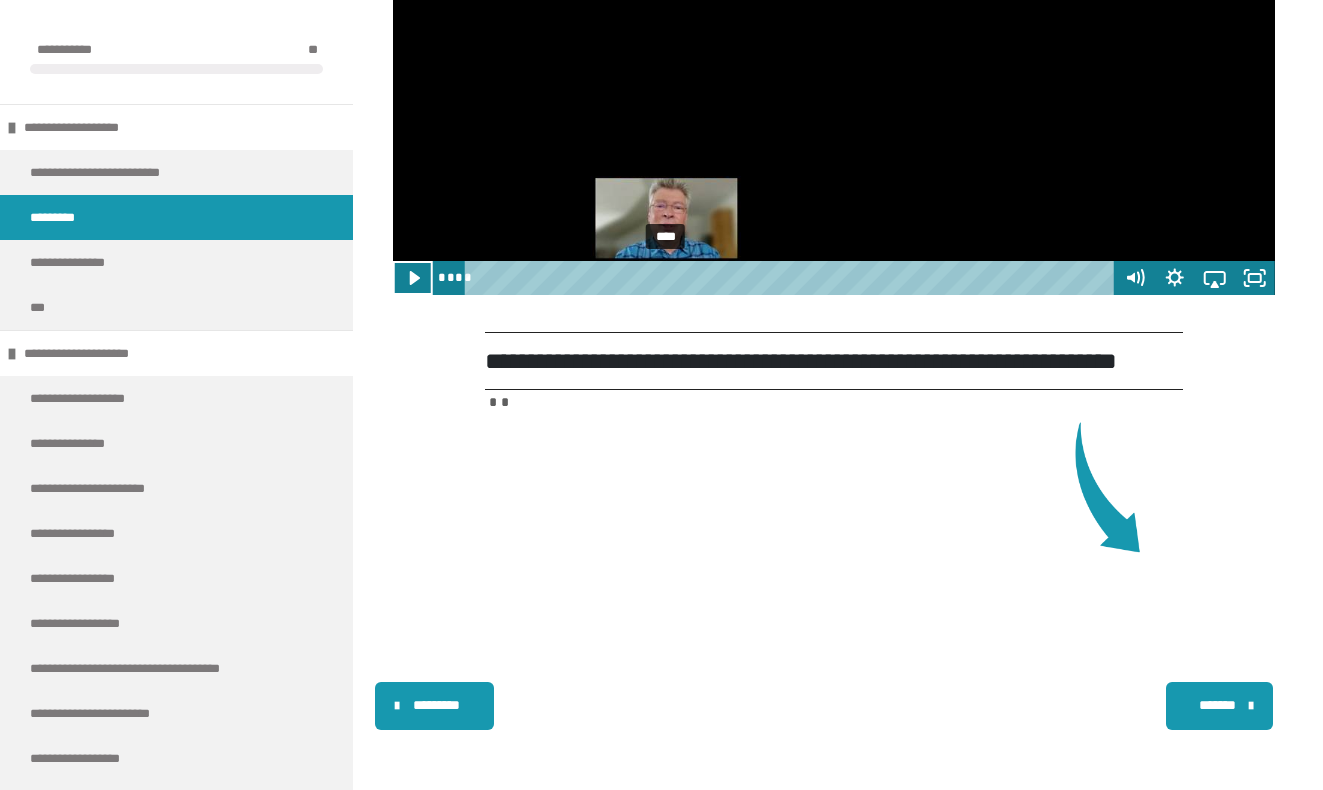 scroll, scrollTop: 1104, scrollLeft: 0, axis: vertical 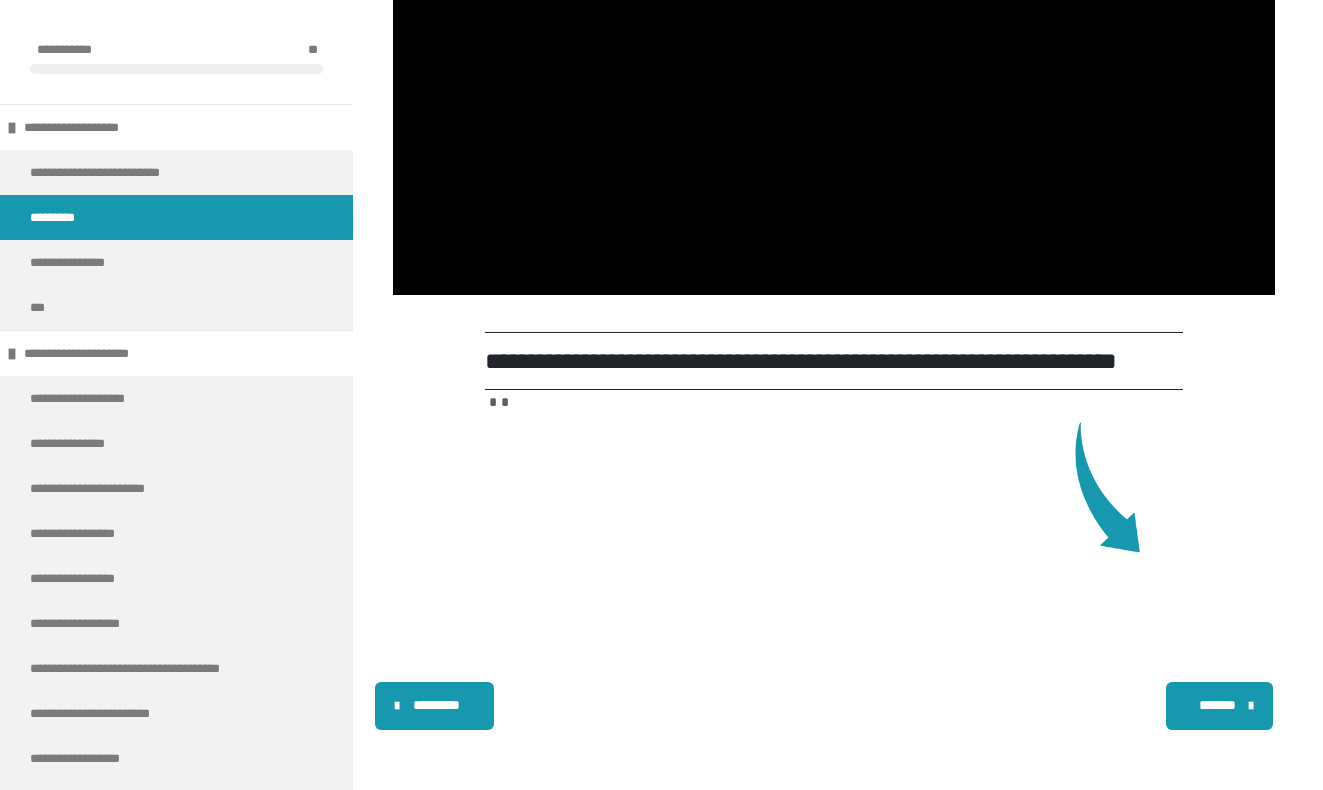 click on "*******" at bounding box center [1219, 706] 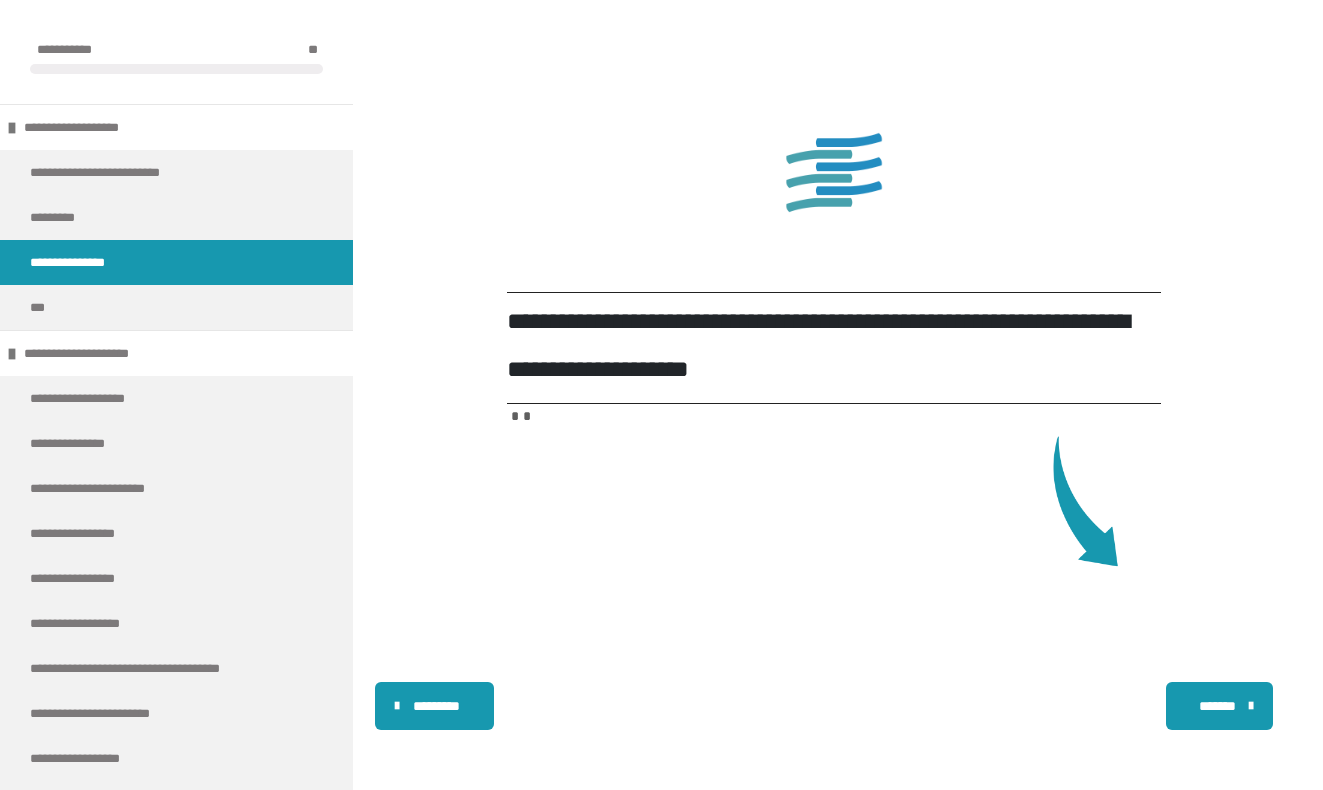 scroll, scrollTop: 3370, scrollLeft: 0, axis: vertical 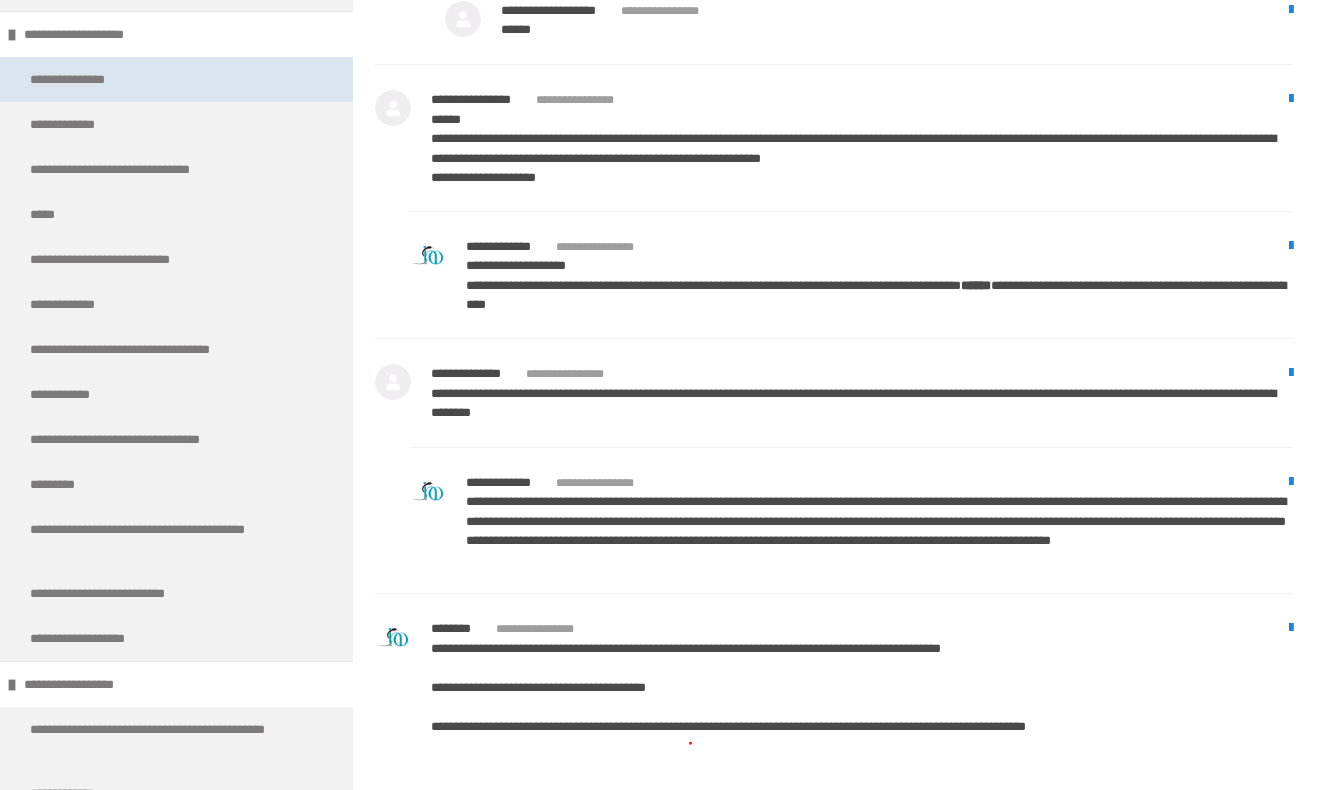 click on "**********" at bounding box center (176, 79) 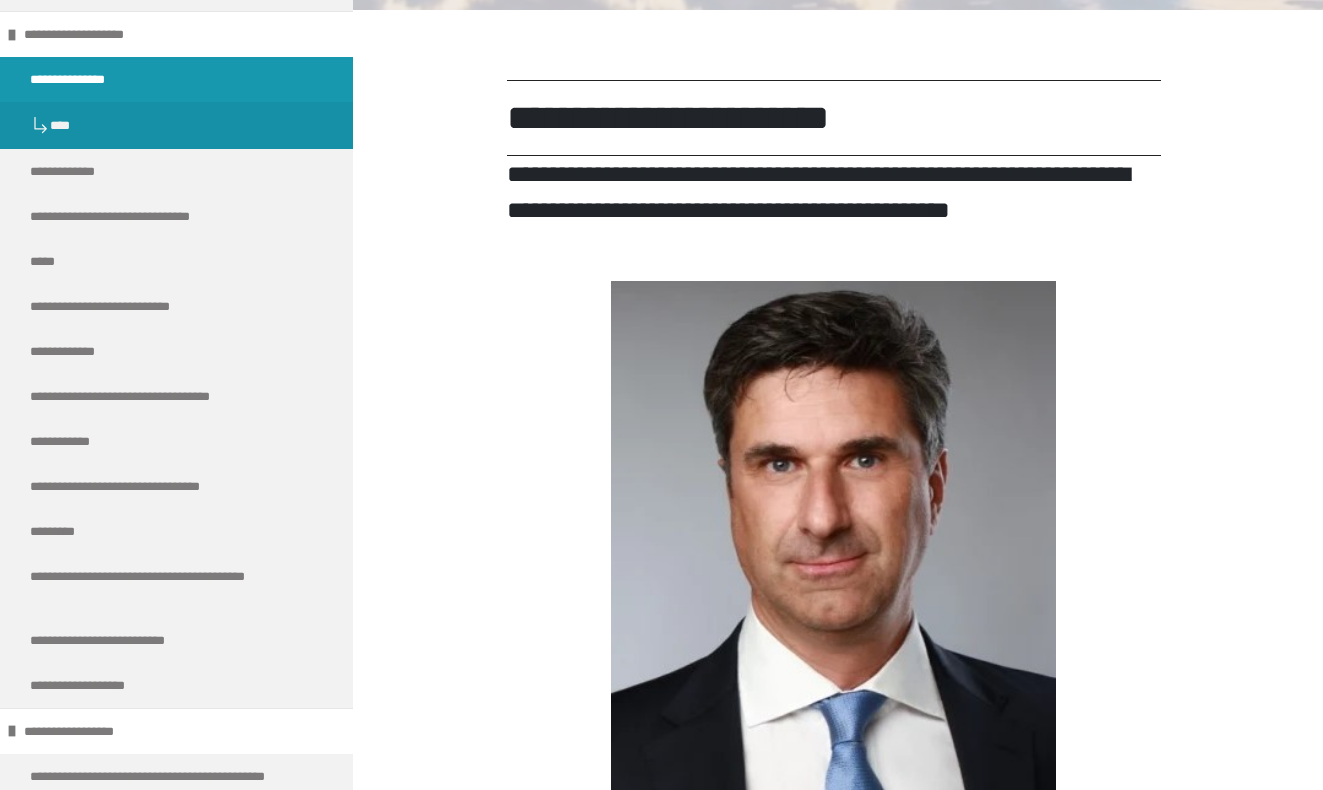 scroll, scrollTop: 406, scrollLeft: 0, axis: vertical 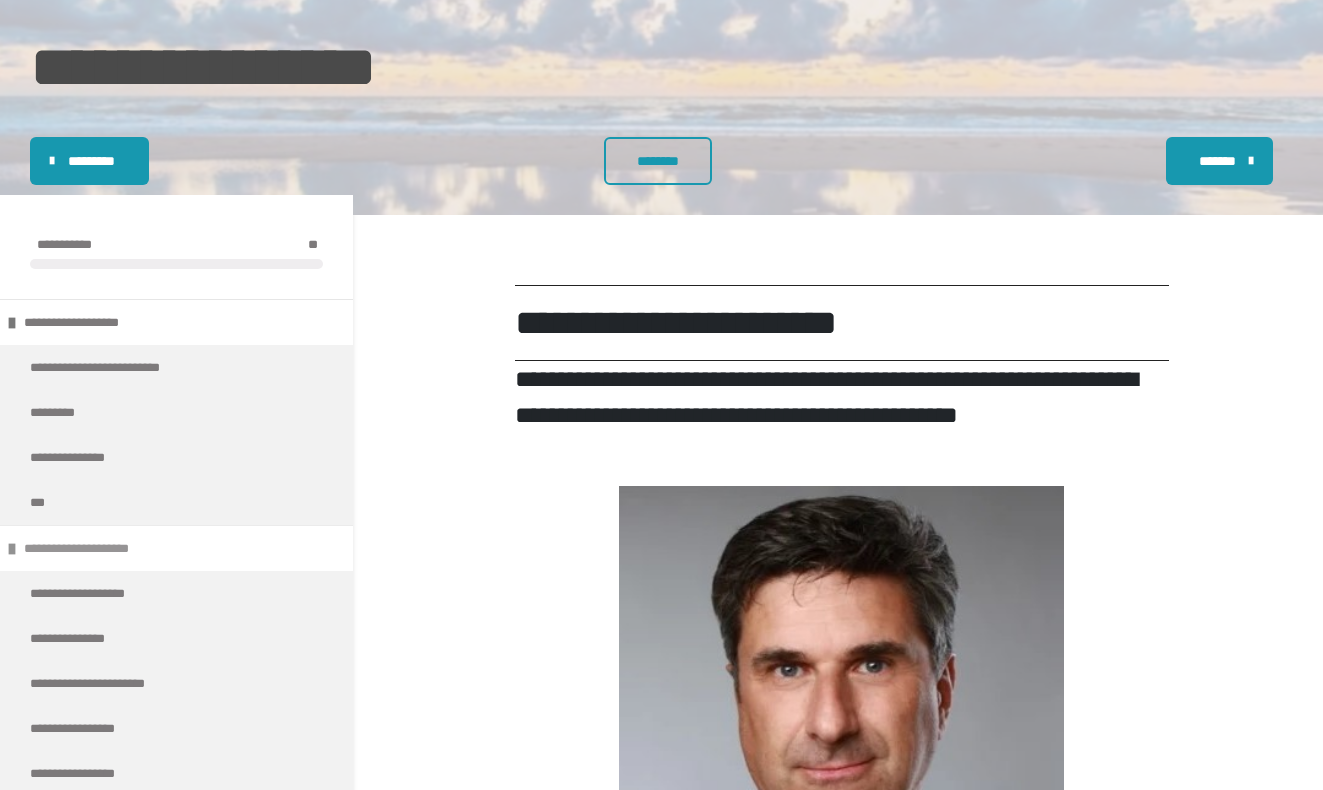 click on "**********" at bounding box center (176, 548) 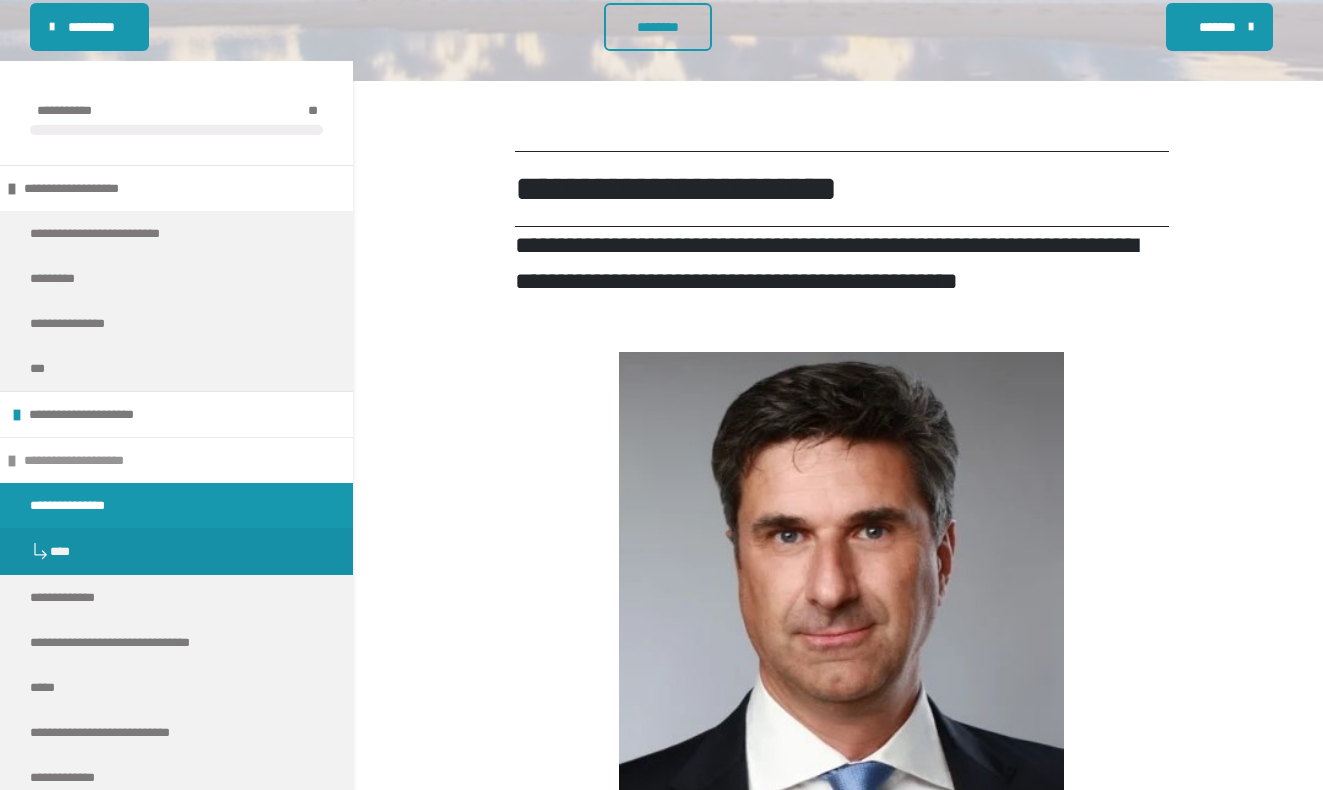 click on "**********" at bounding box center (94, 460) 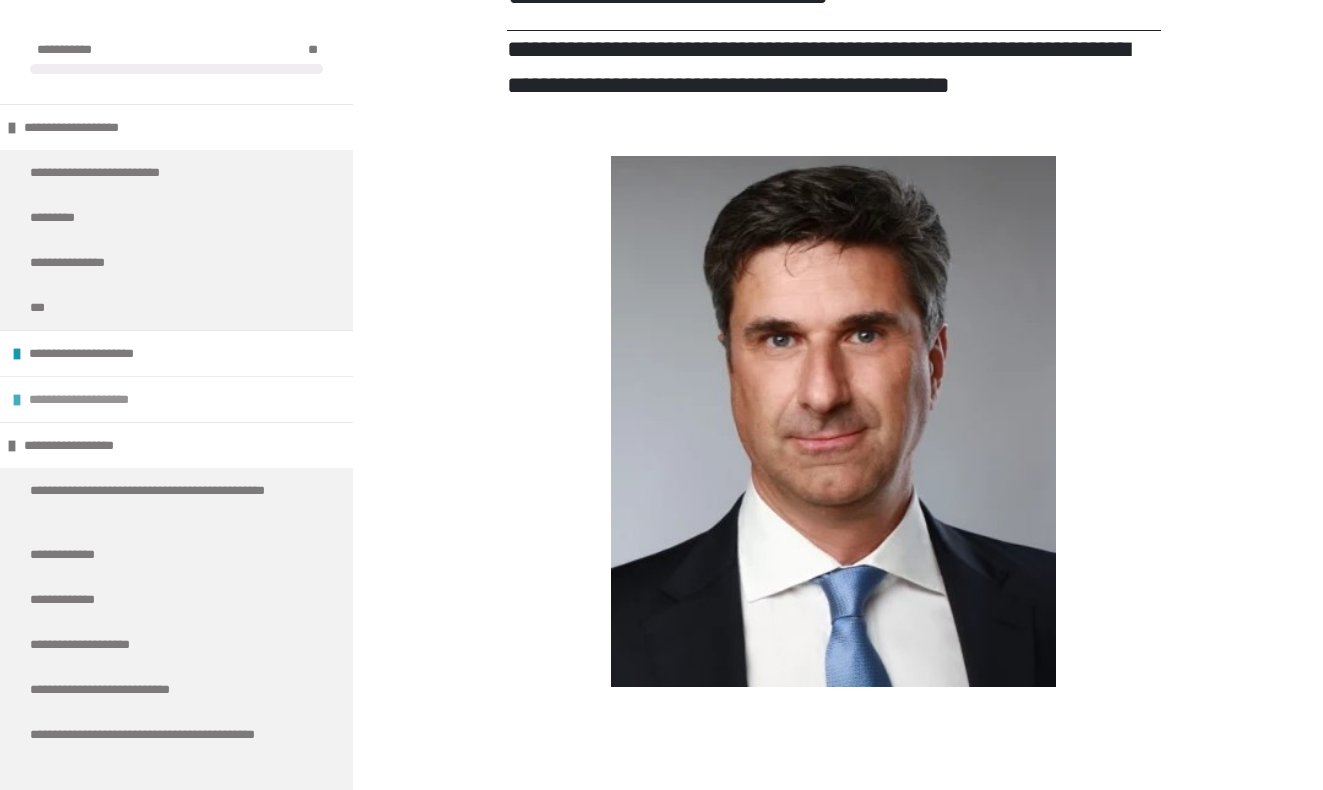 scroll, scrollTop: 572, scrollLeft: 0, axis: vertical 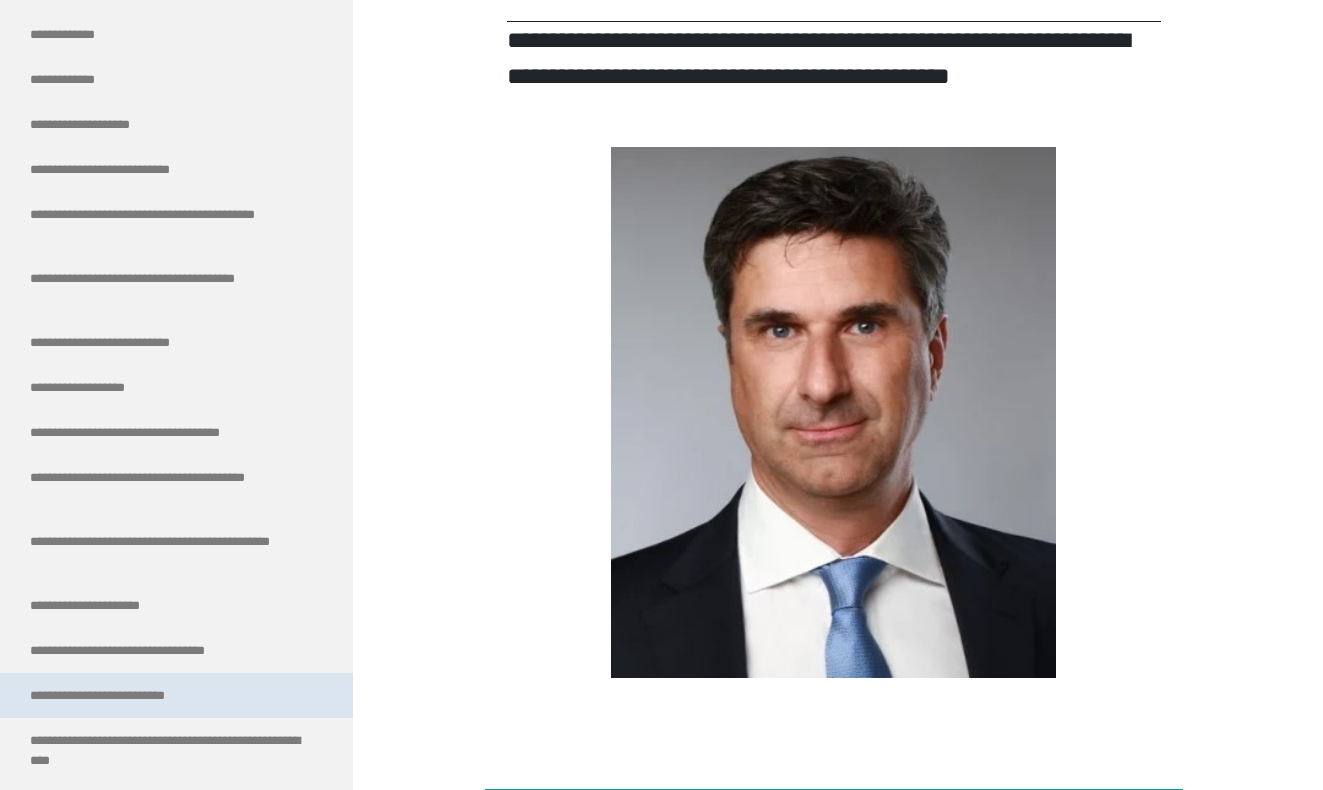 click on "**********" at bounding box center (176, 695) 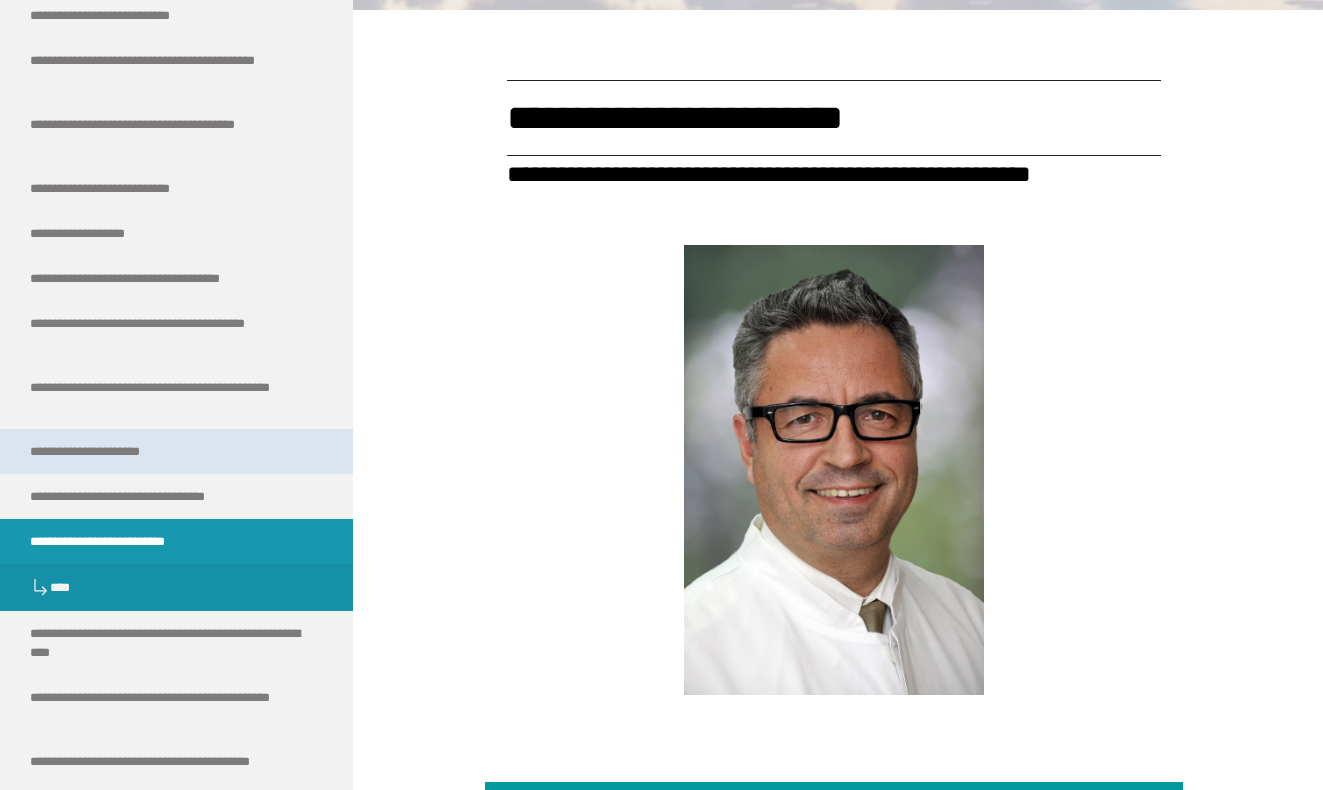 scroll, scrollTop: 762, scrollLeft: 0, axis: vertical 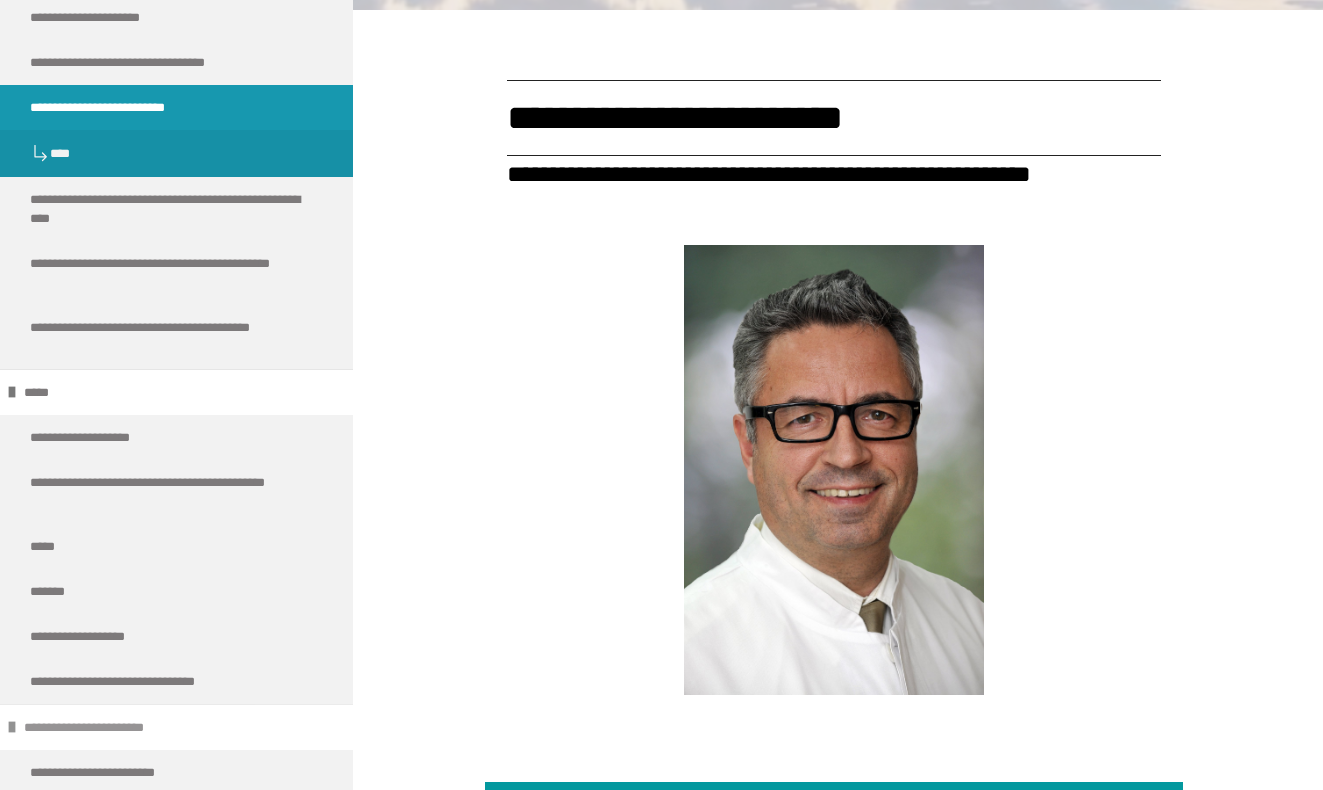 click on "**********" at bounding box center [98, 727] 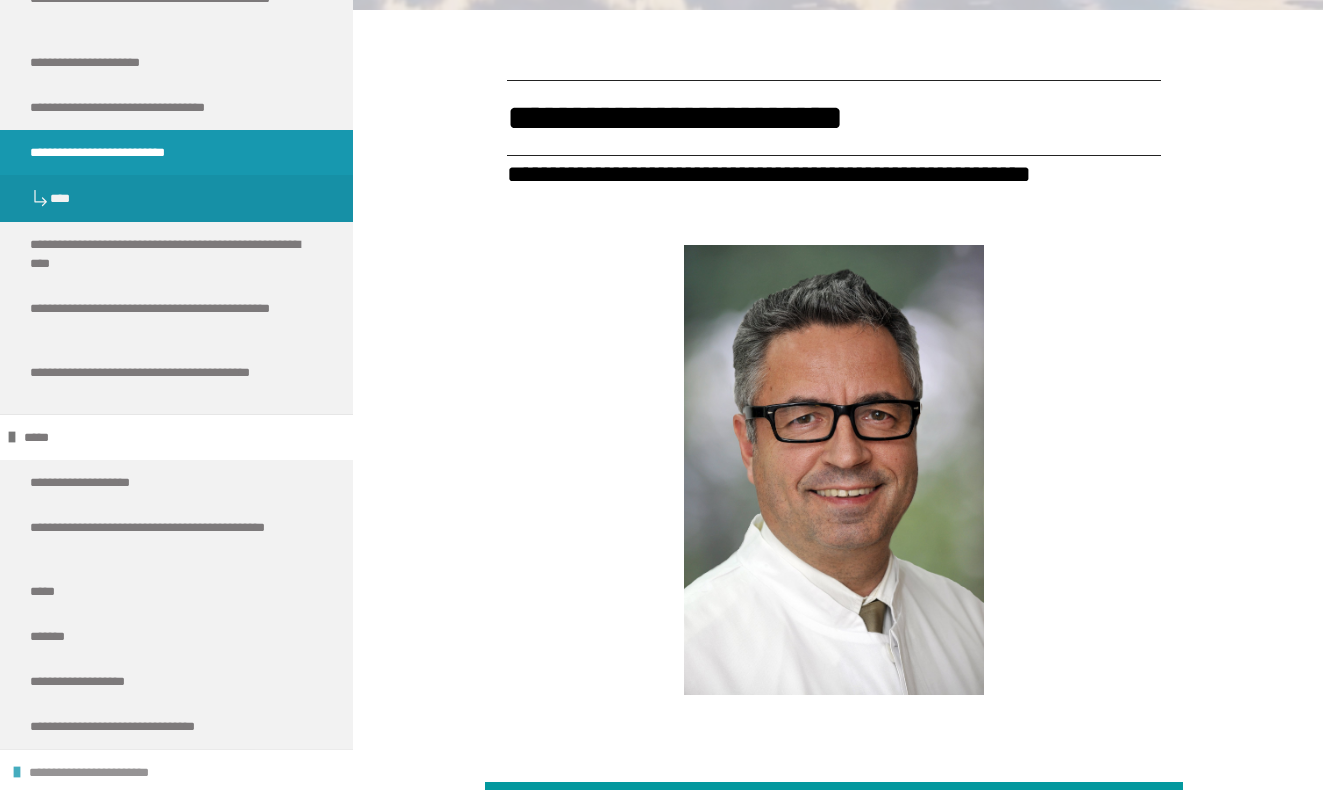 click on "**********" at bounding box center [103, 772] 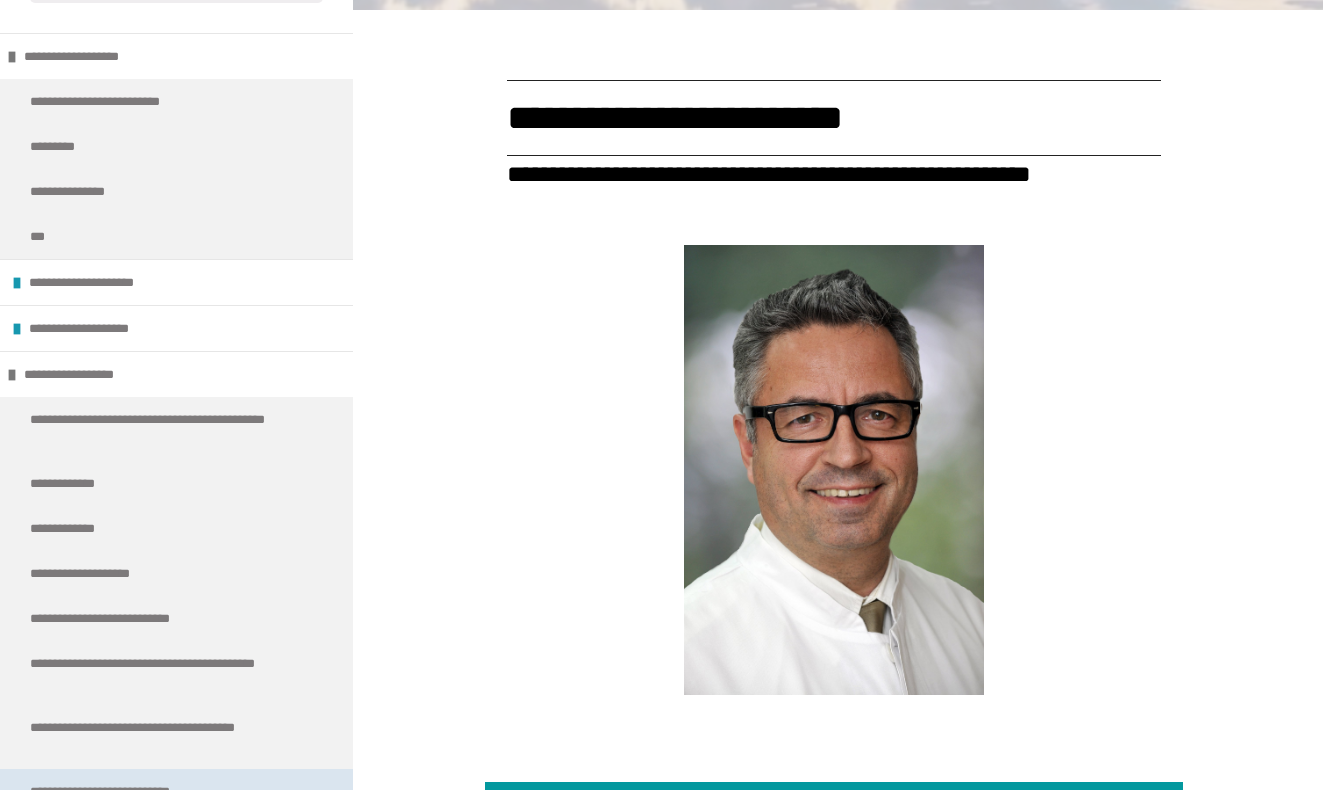 scroll, scrollTop: 54, scrollLeft: 0, axis: vertical 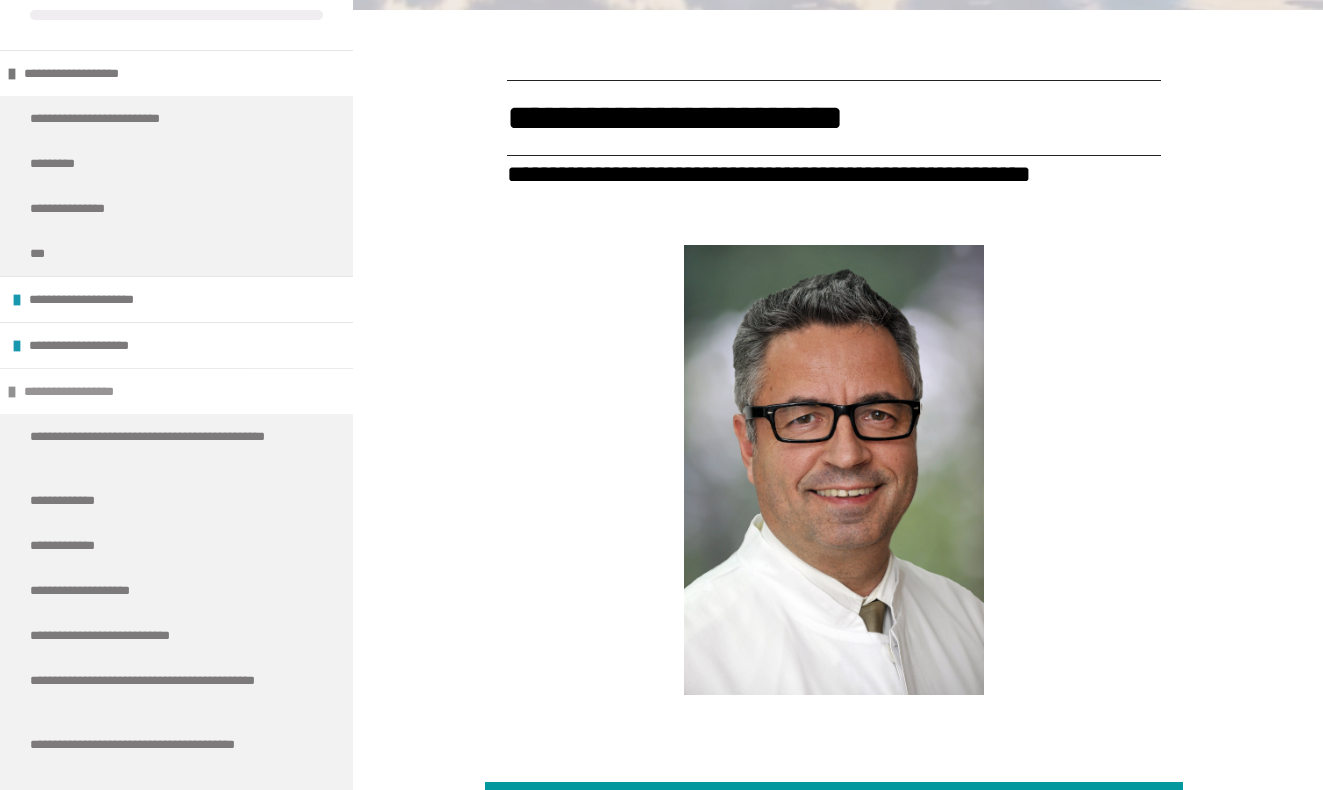 click on "**********" at bounding box center [87, 391] 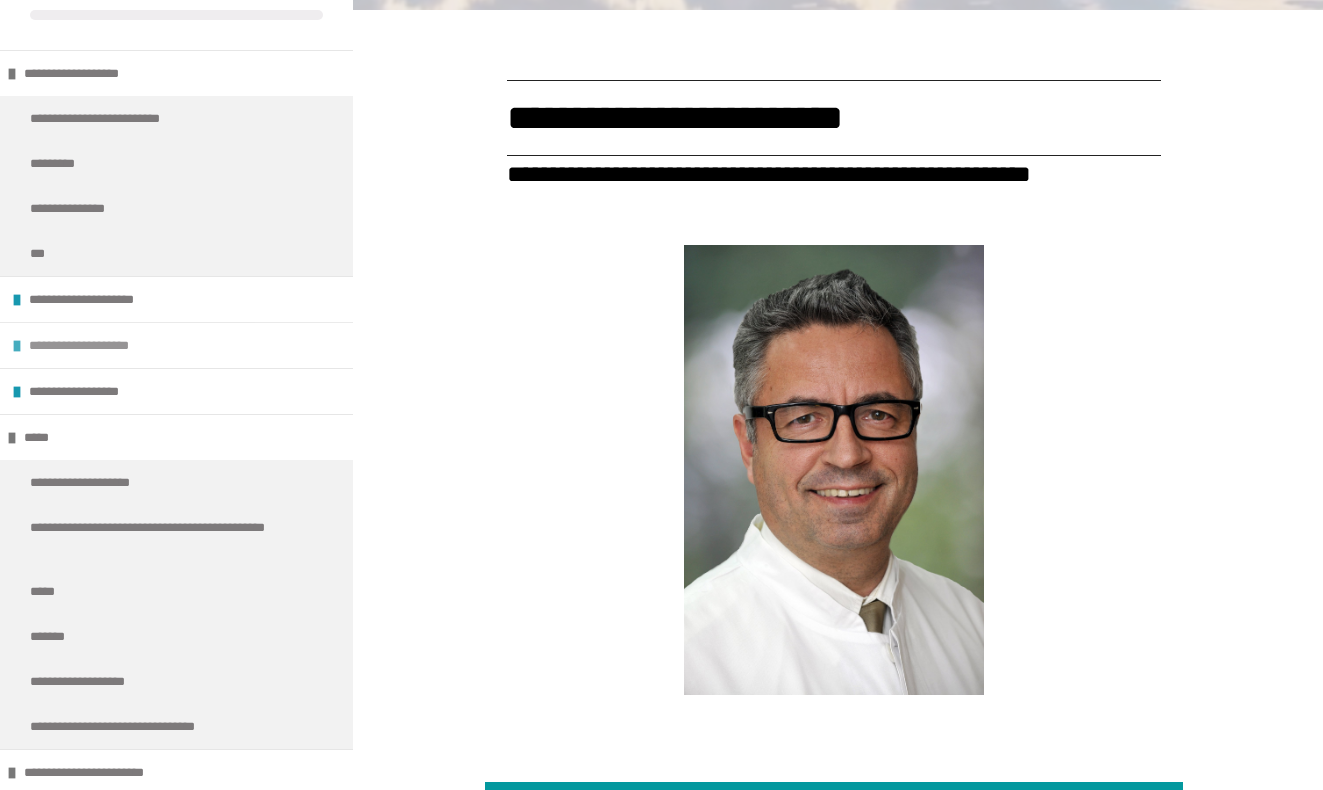 click on "**********" at bounding box center (99, 345) 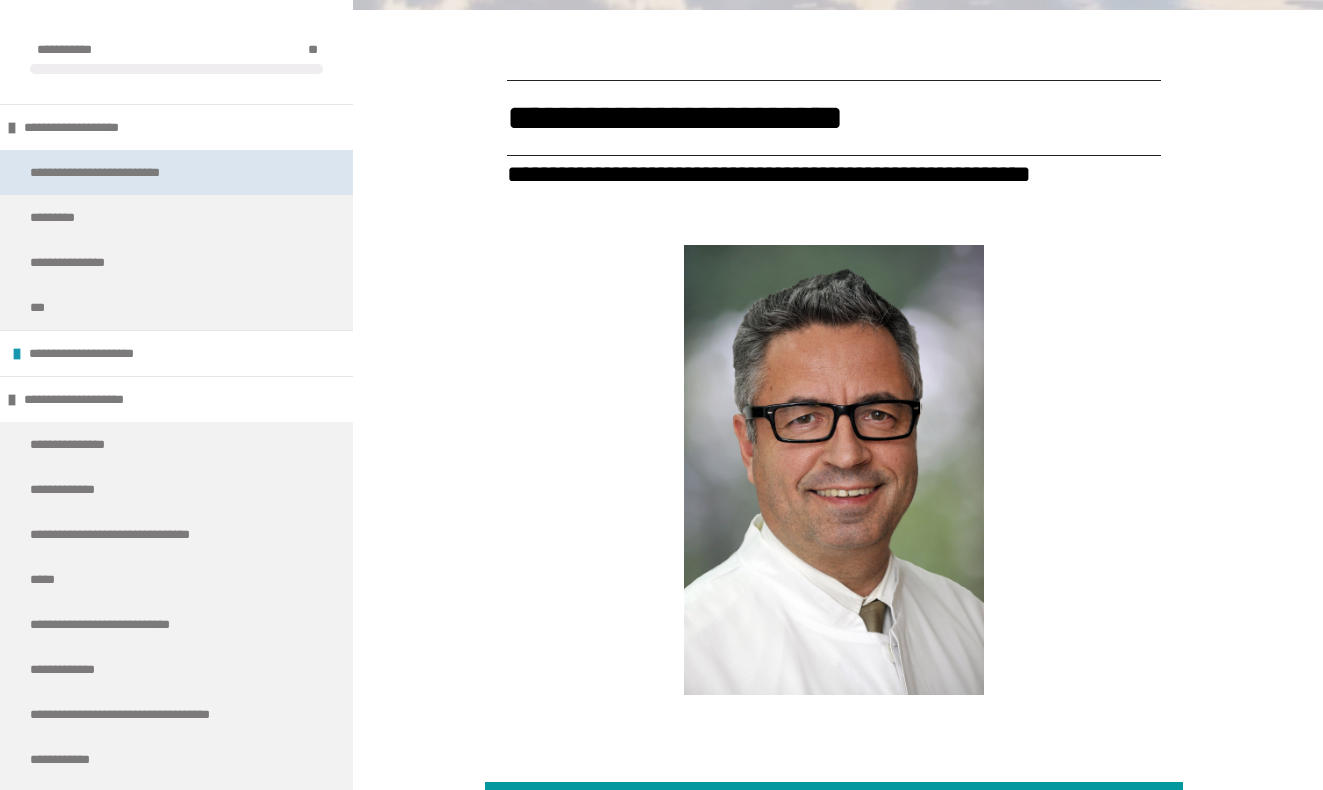 scroll, scrollTop: 0, scrollLeft: 0, axis: both 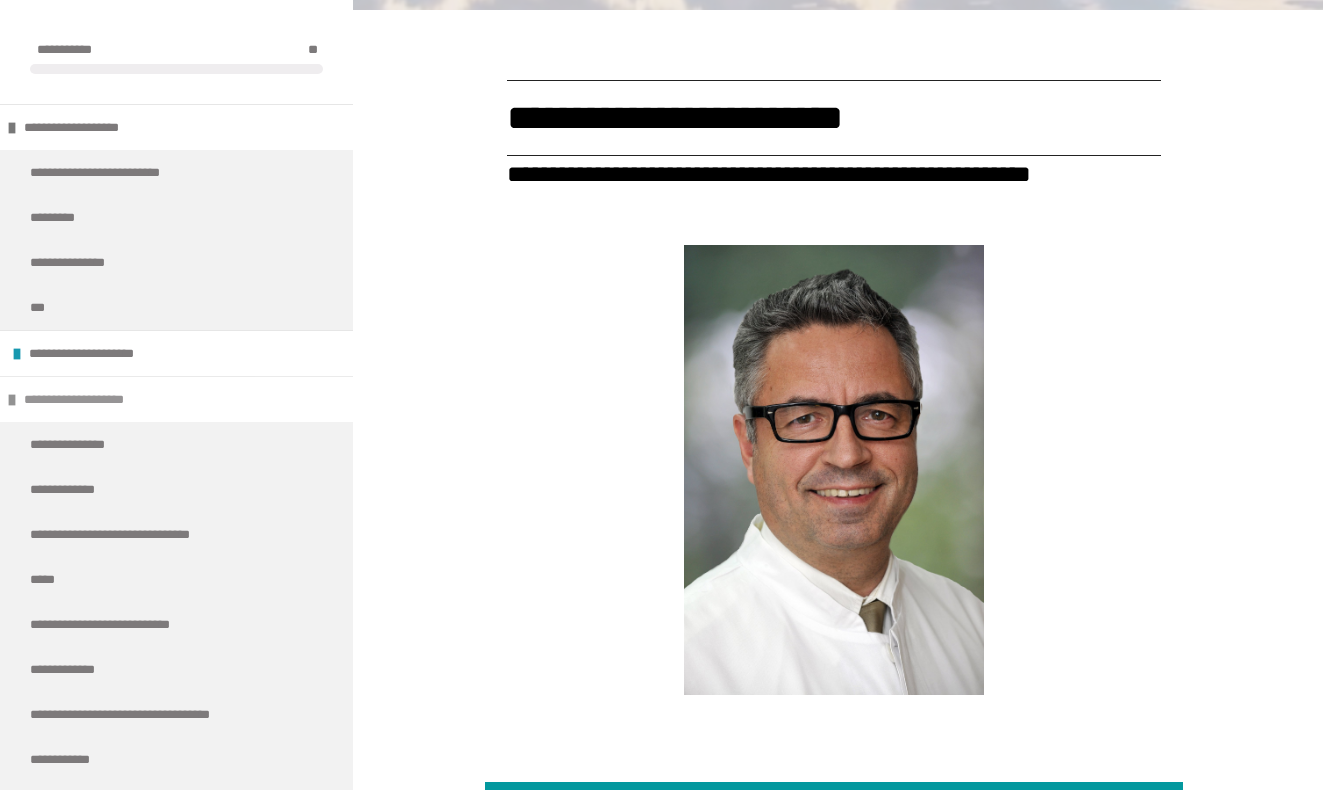 click on "**********" at bounding box center (94, 399) 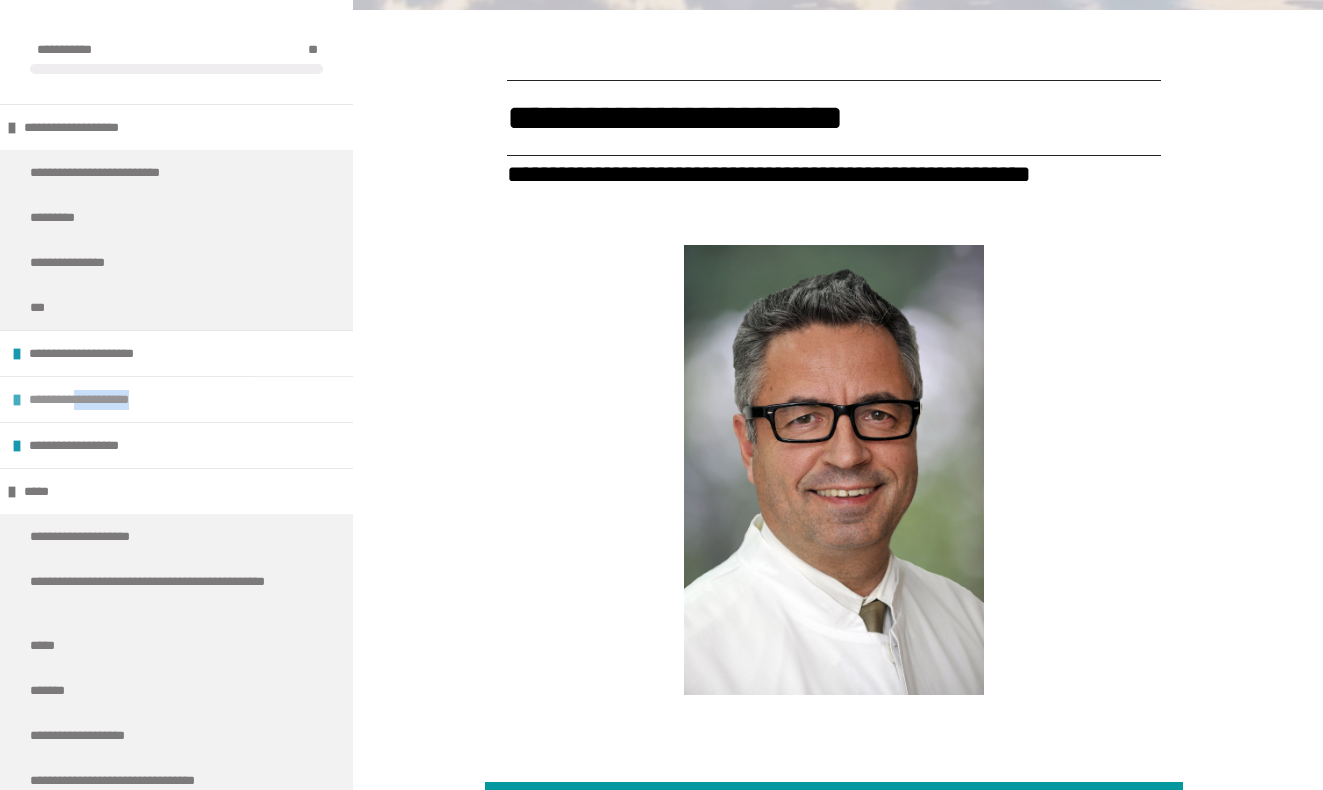 click on "**********" at bounding box center [99, 399] 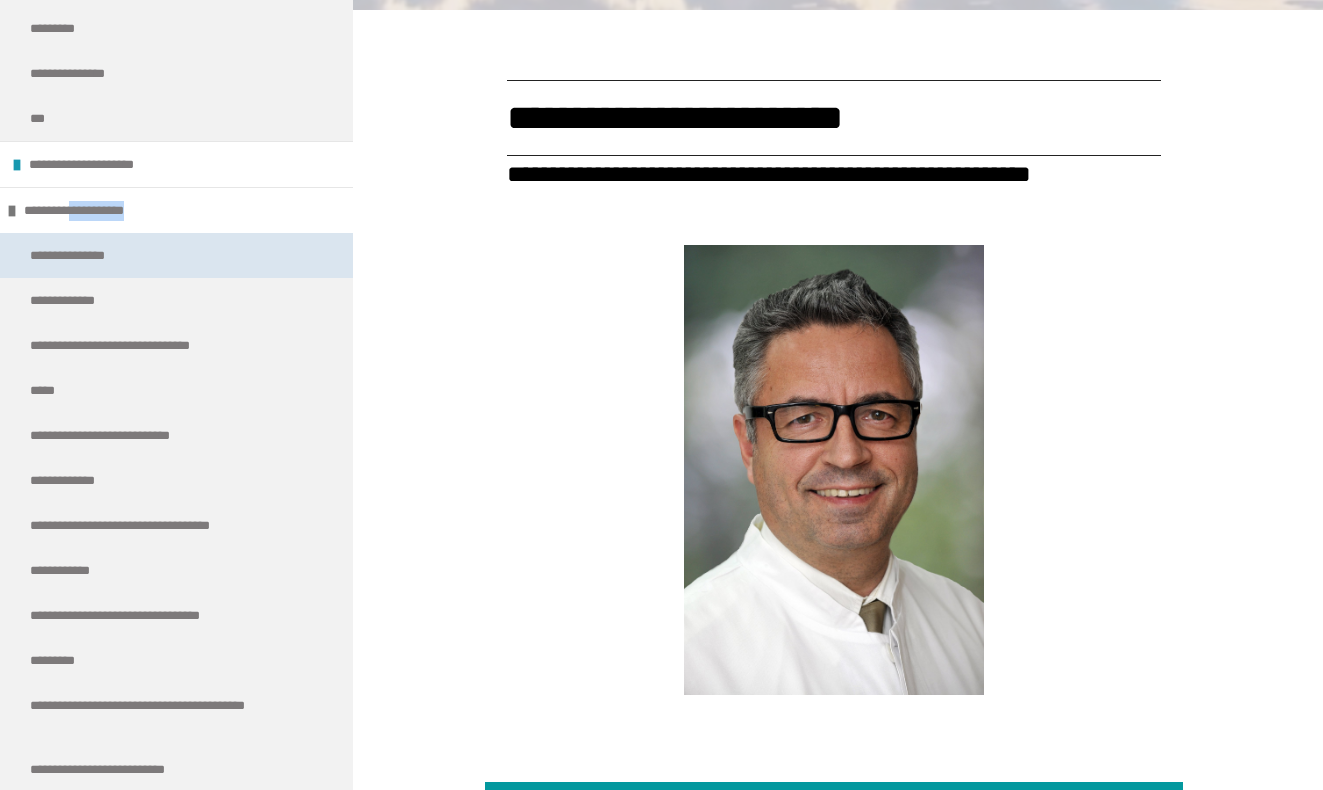 scroll, scrollTop: 217, scrollLeft: 0, axis: vertical 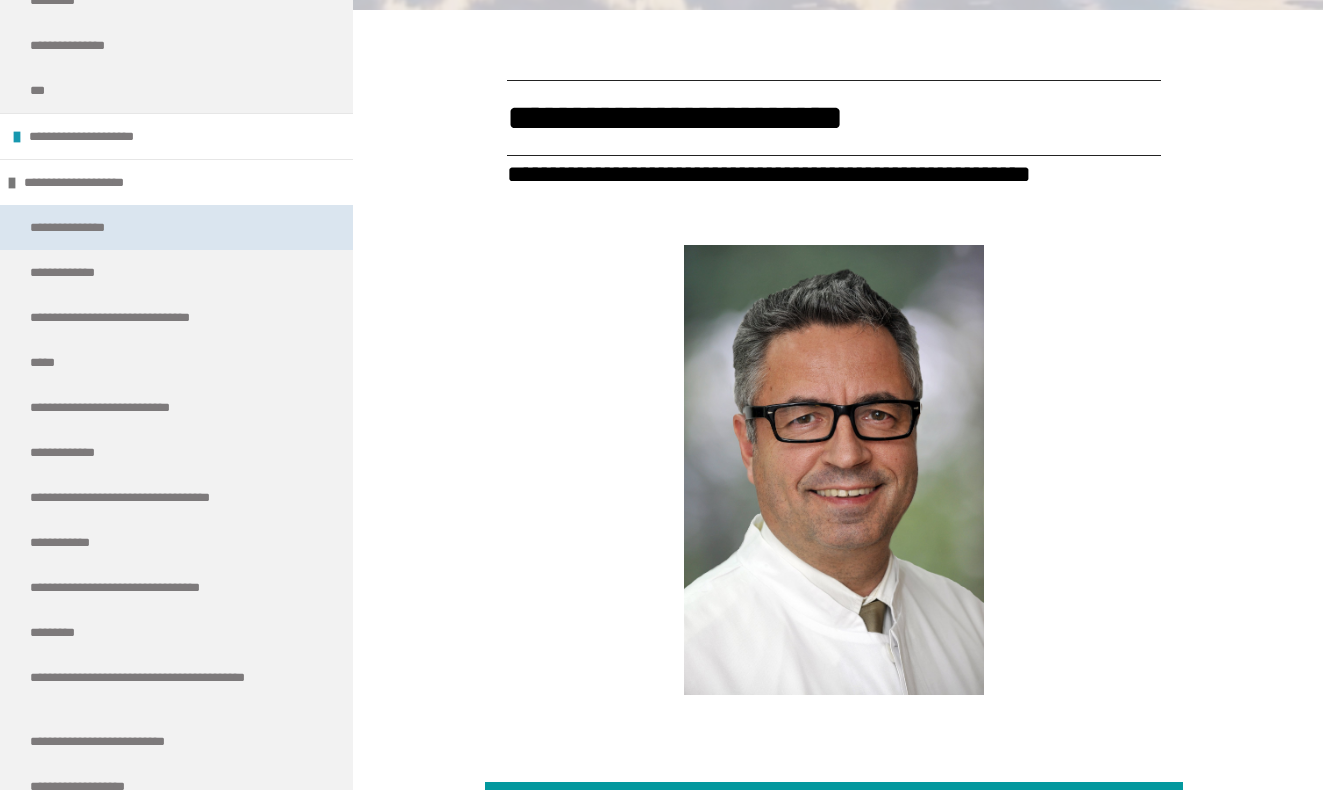 click on "**********" at bounding box center (88, 227) 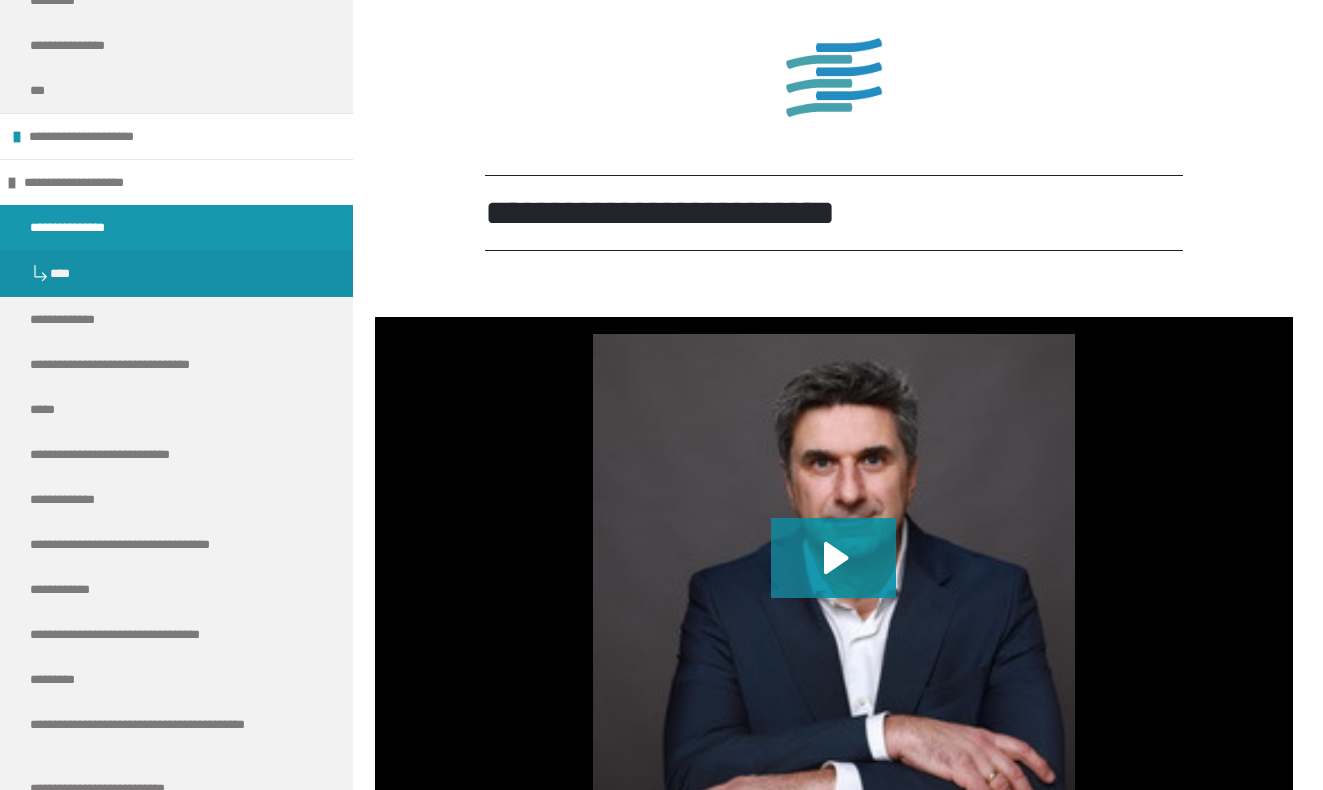 scroll, scrollTop: 1835, scrollLeft: 0, axis: vertical 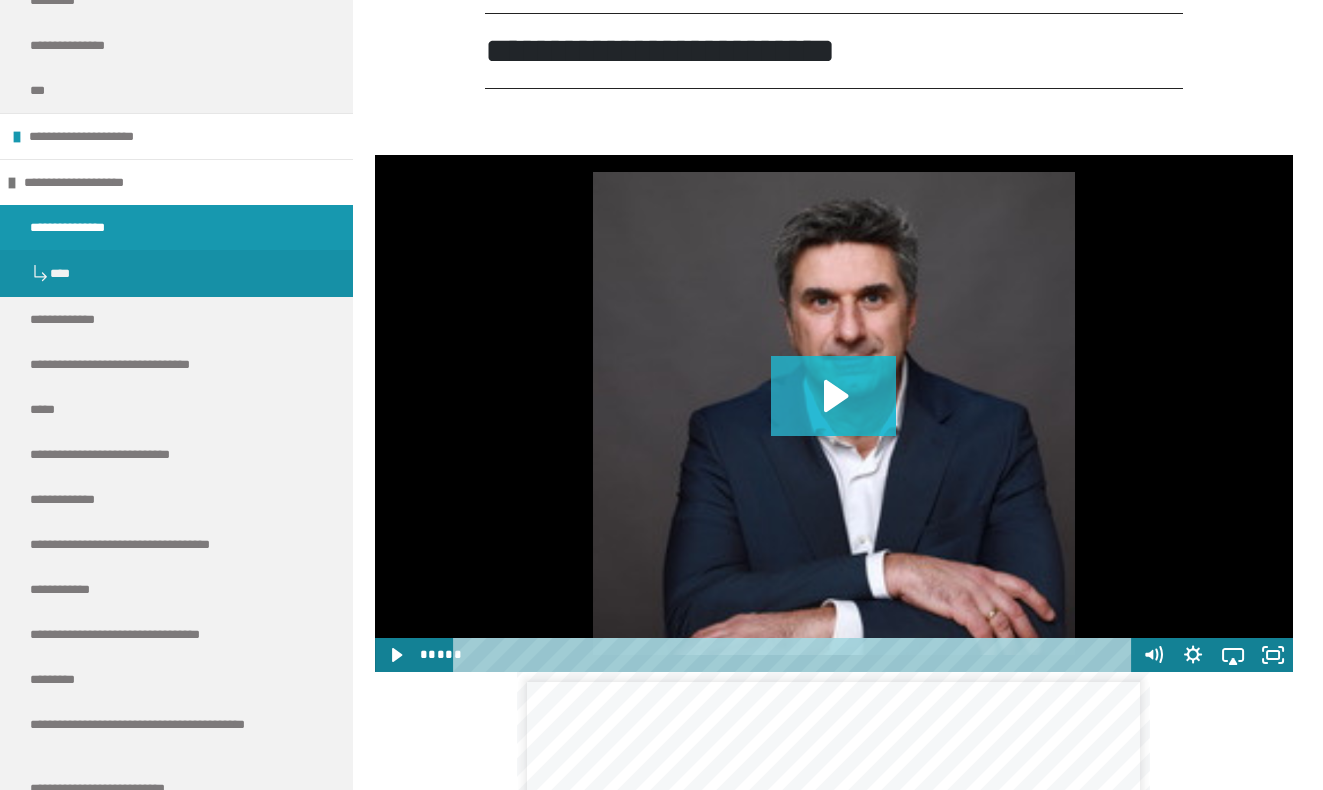 click 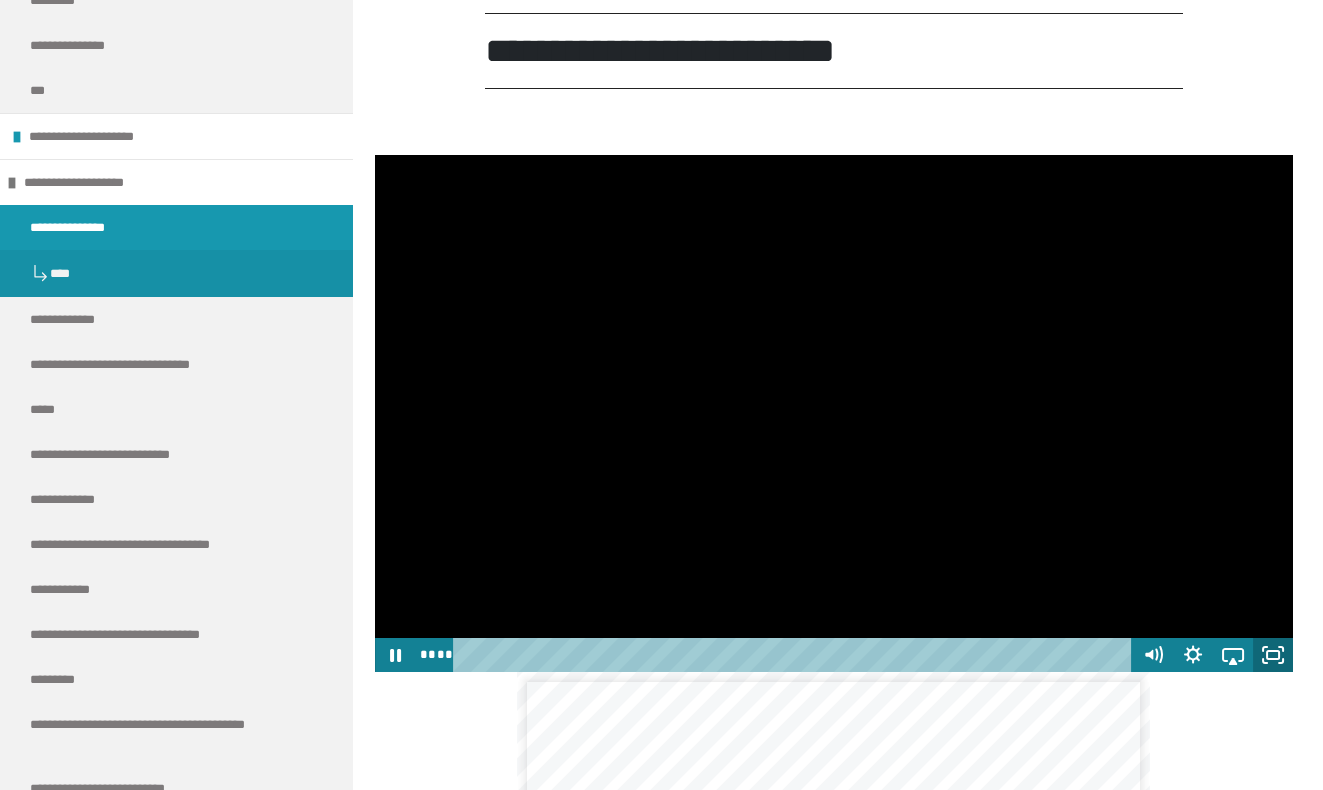 click 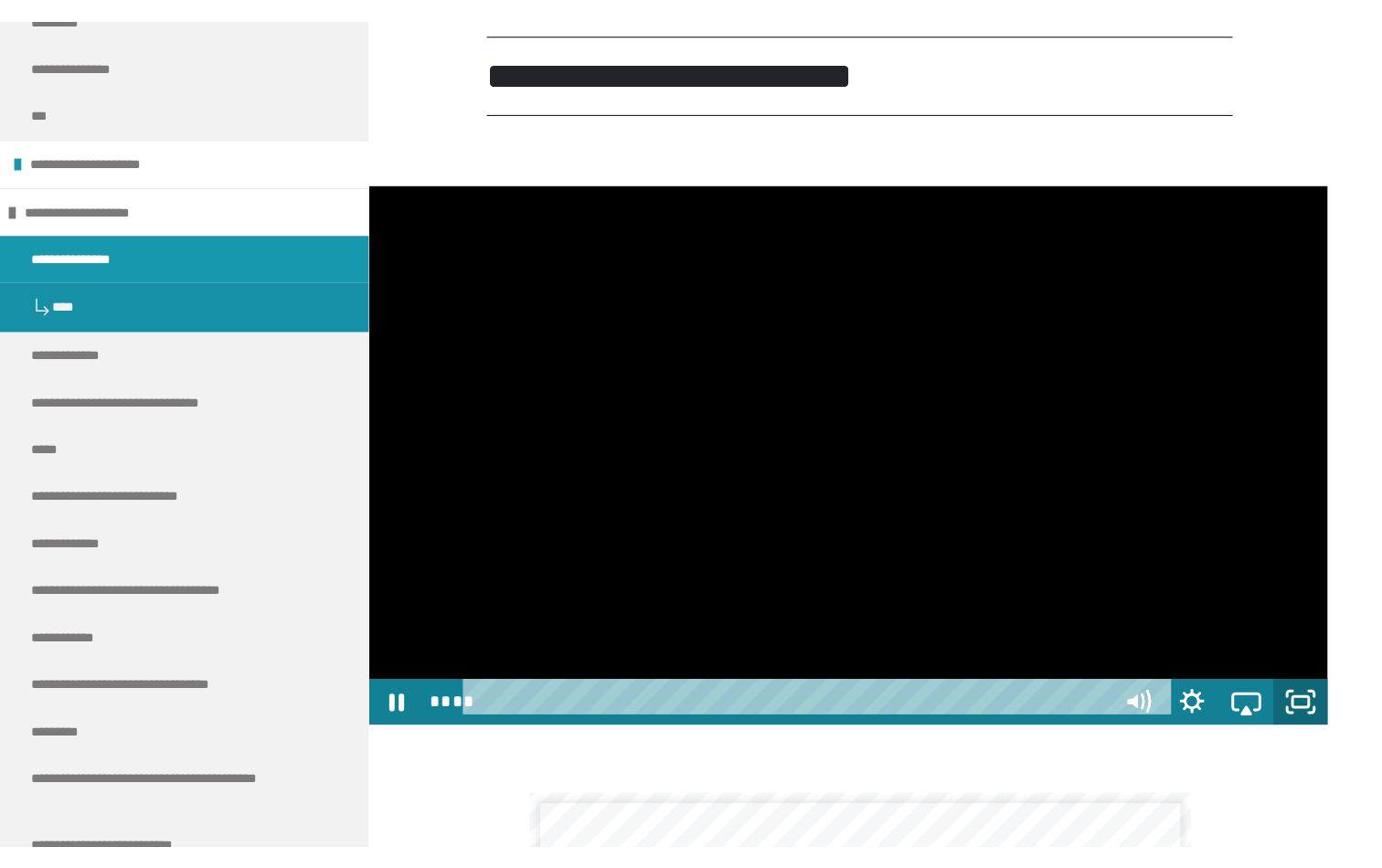 scroll, scrollTop: 0, scrollLeft: 0, axis: both 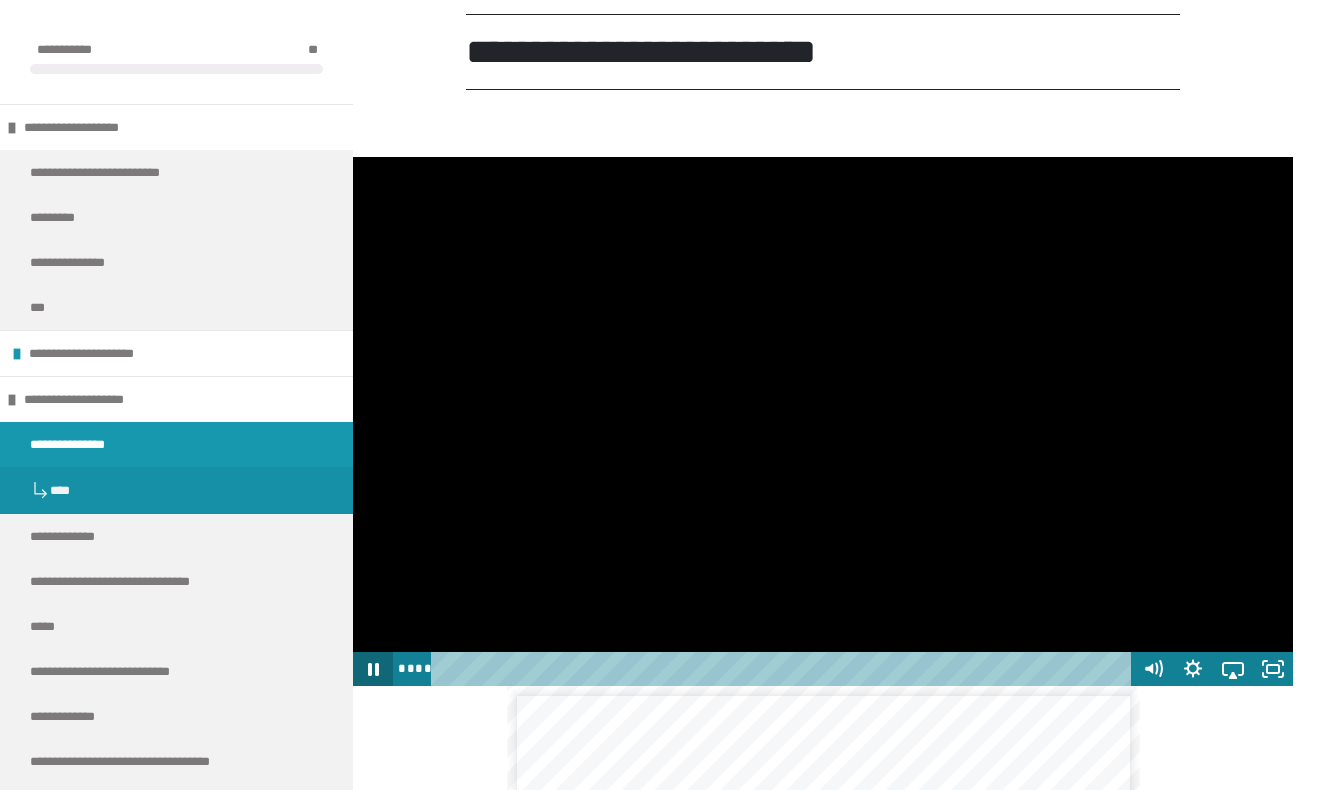 click 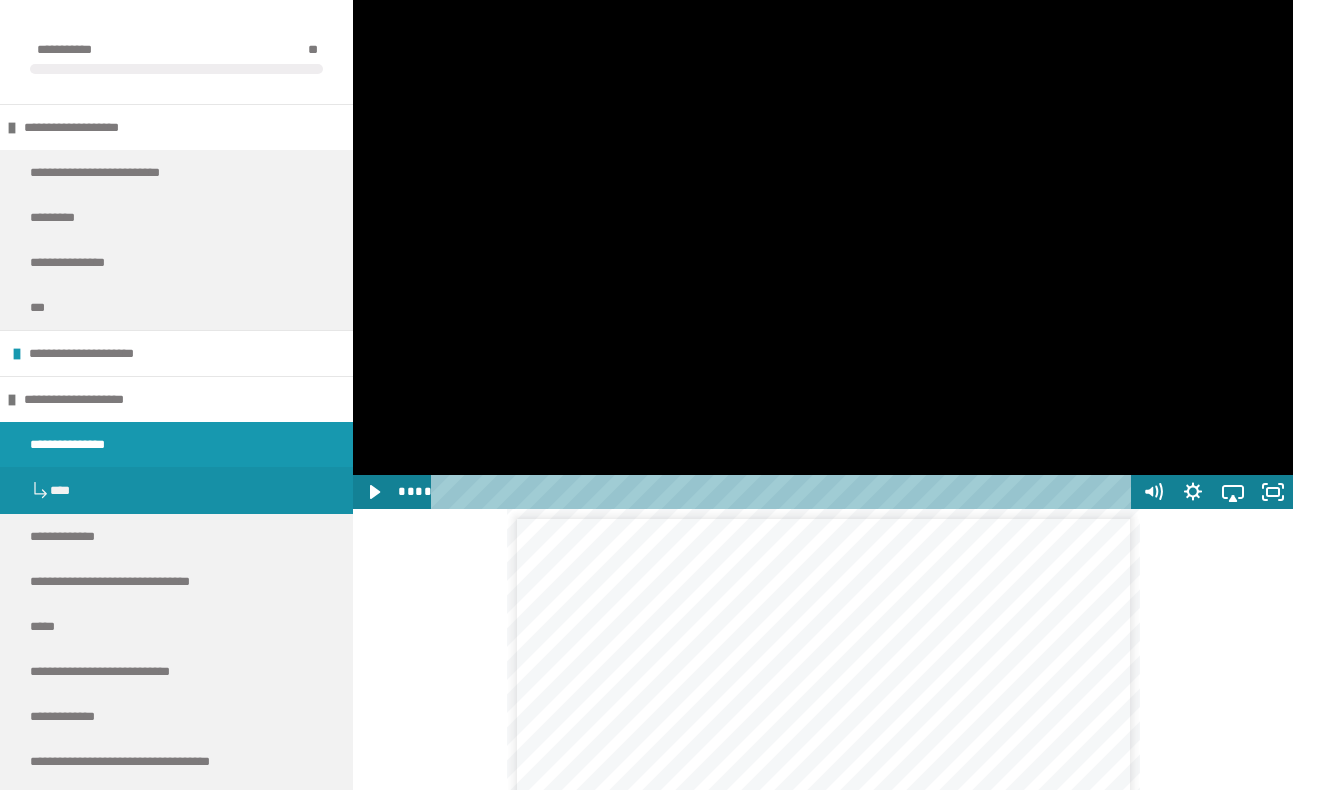scroll, scrollTop: 2200, scrollLeft: 0, axis: vertical 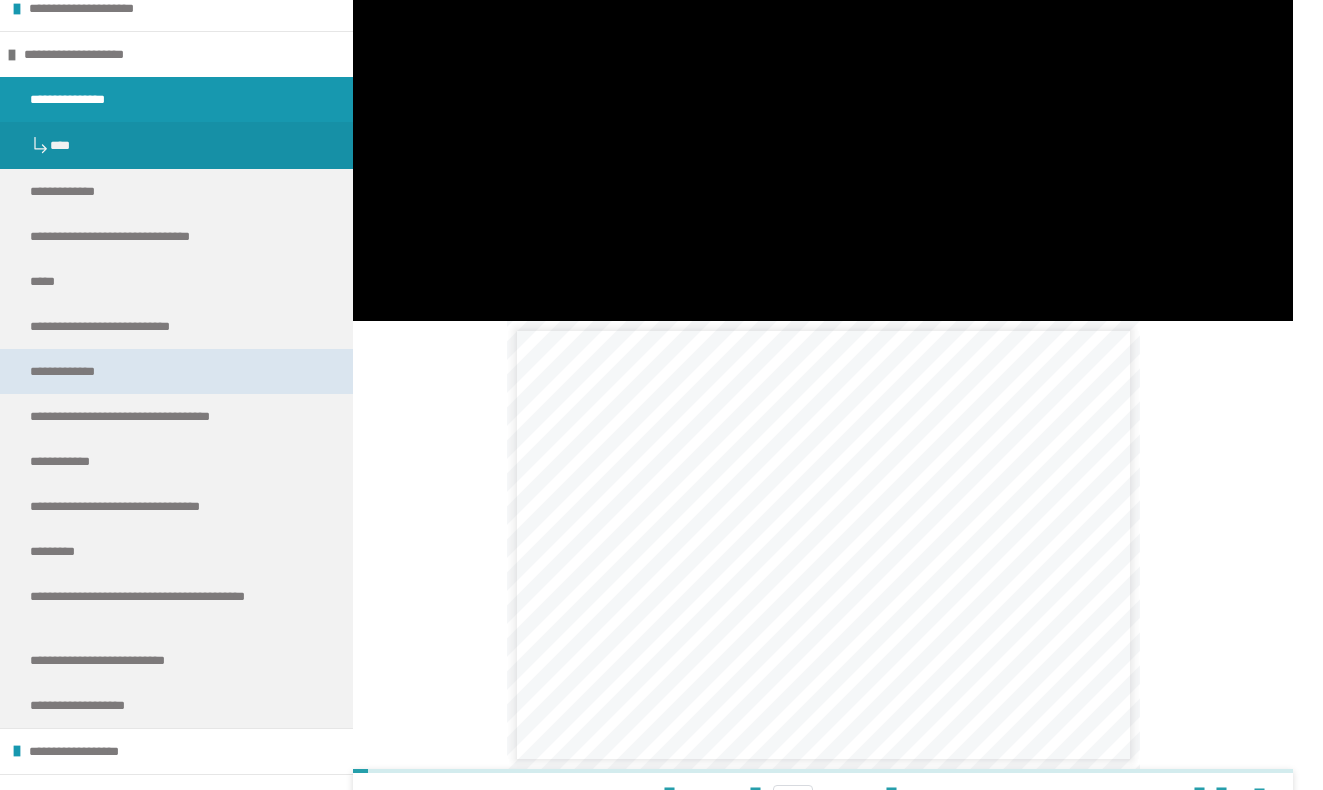 click on "**********" at bounding box center (76, 371) 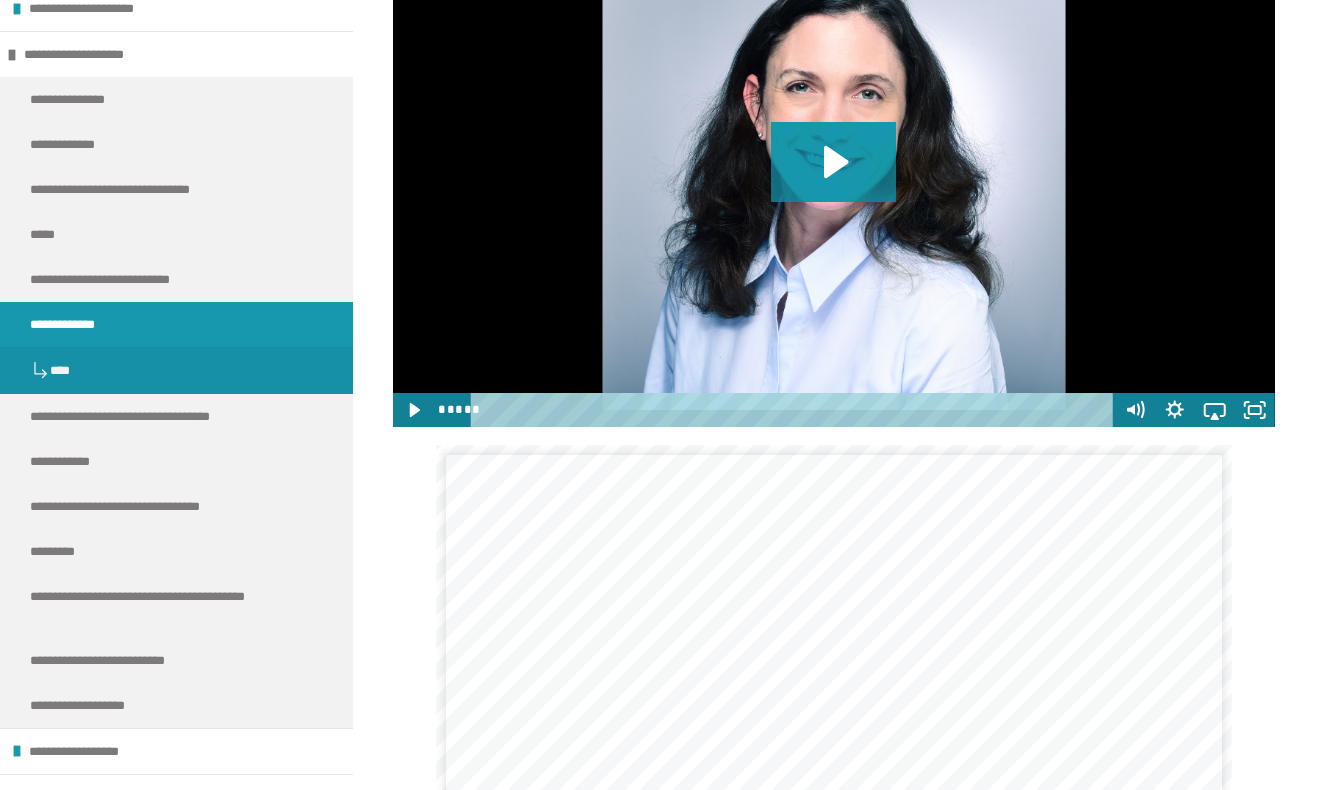 scroll, scrollTop: 316, scrollLeft: 0, axis: vertical 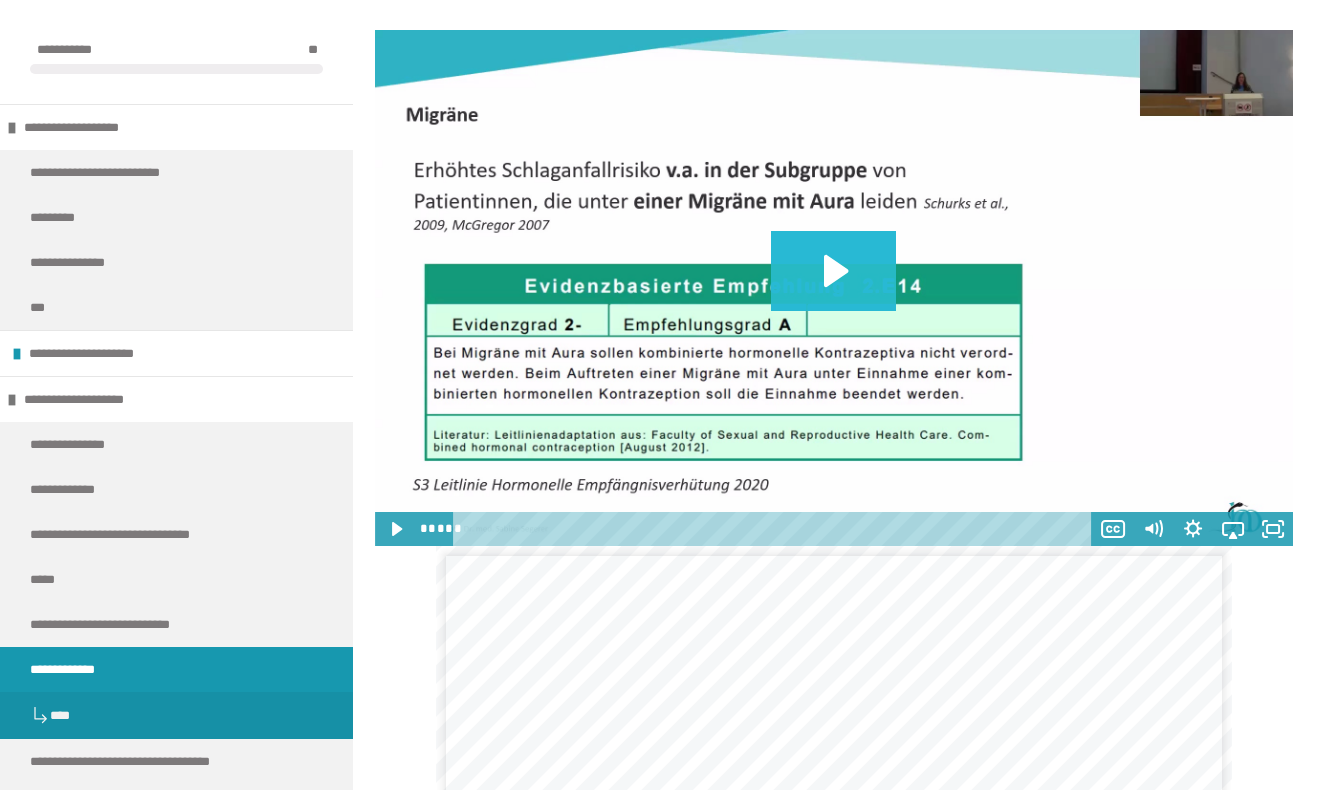 click 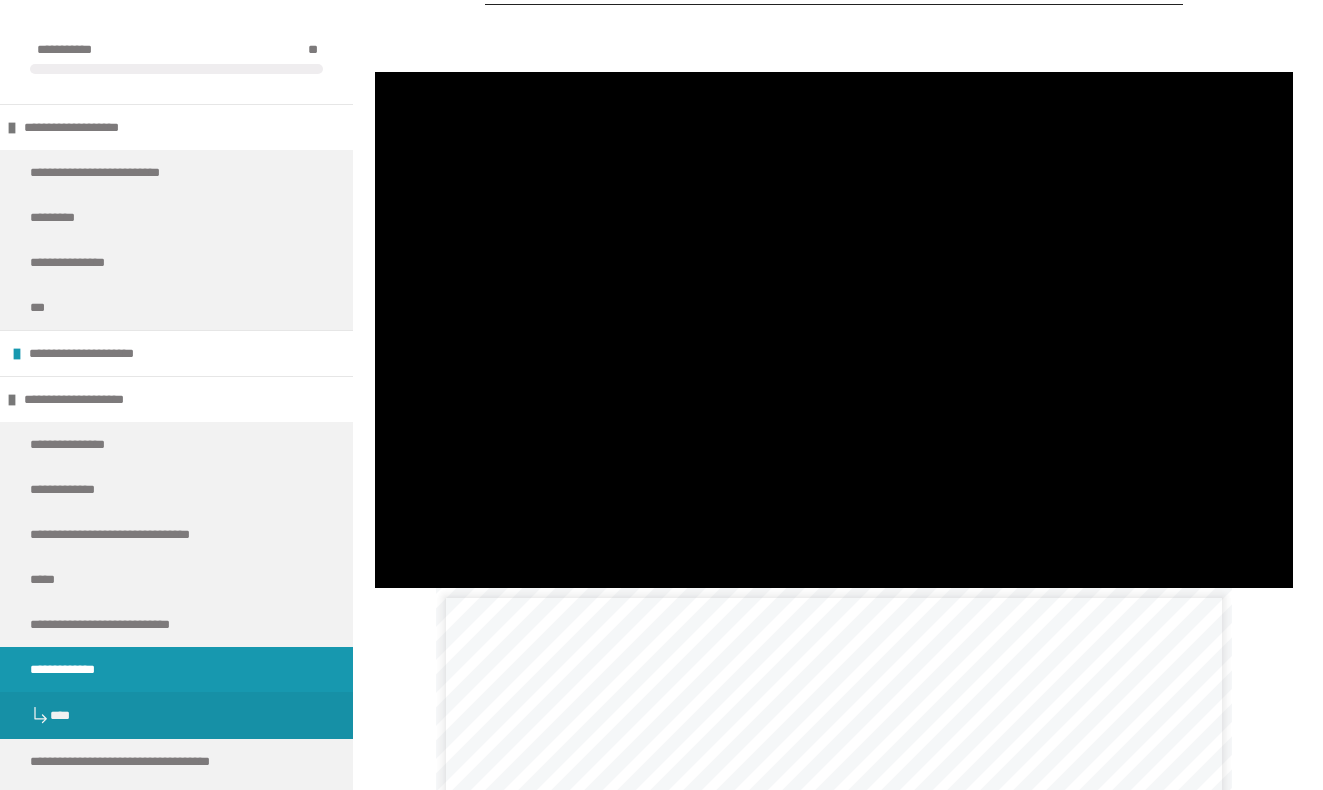 scroll, scrollTop: 2357, scrollLeft: 0, axis: vertical 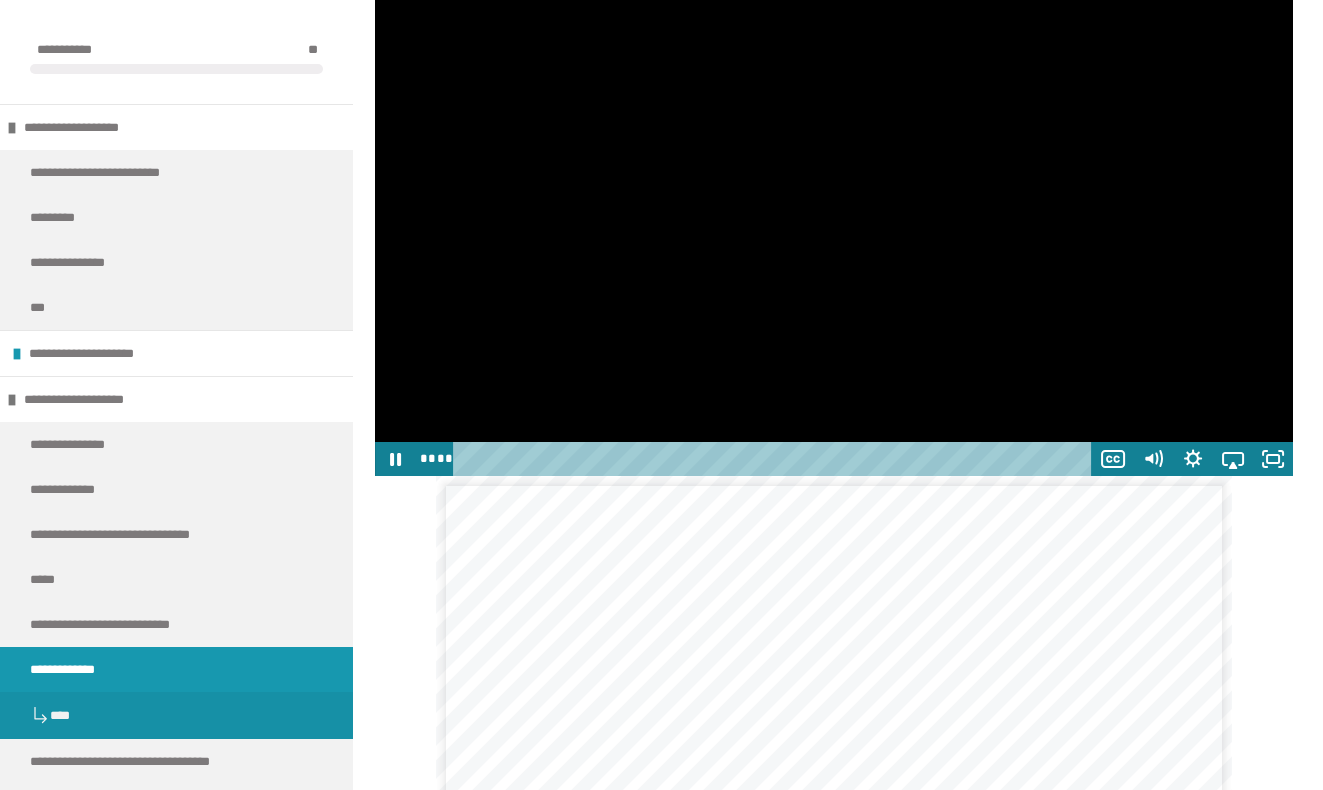 click at bounding box center (834, 218) 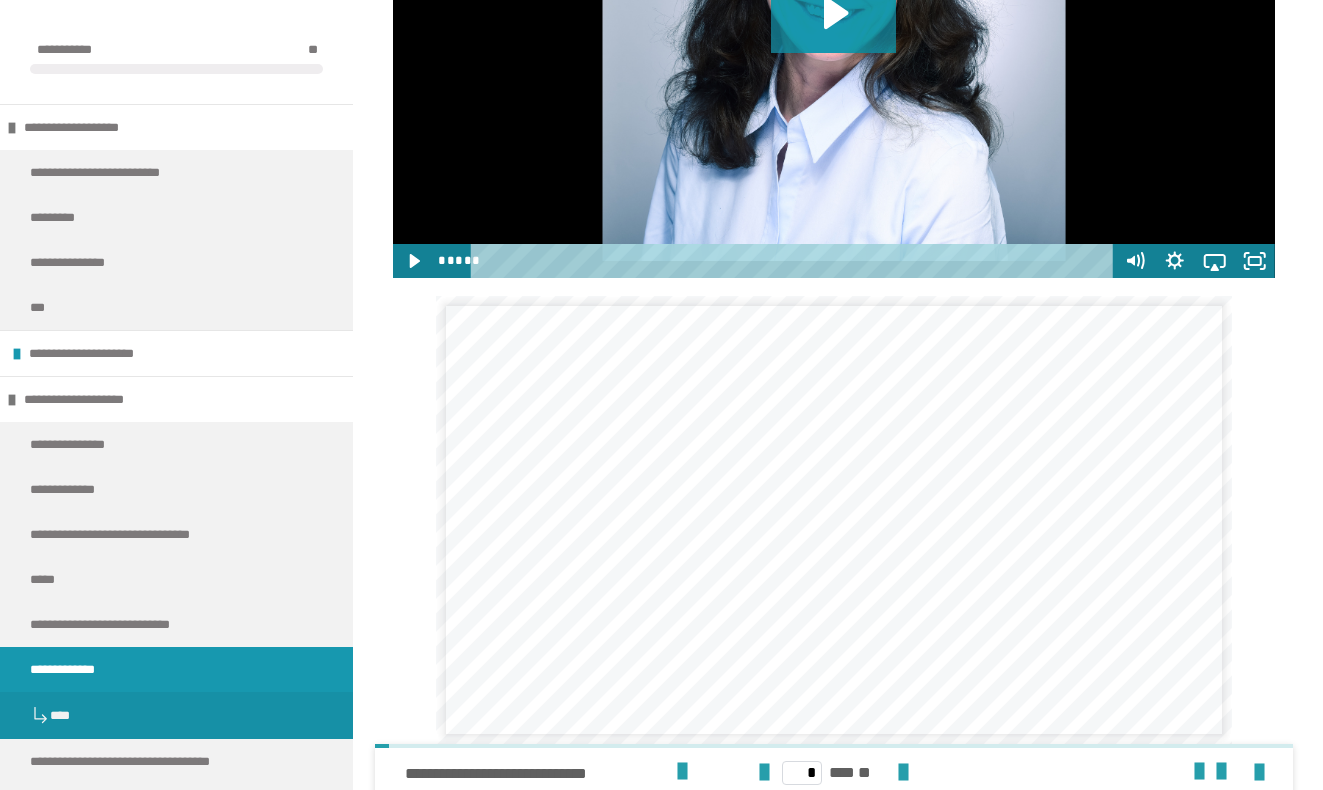 scroll, scrollTop: 554, scrollLeft: 0, axis: vertical 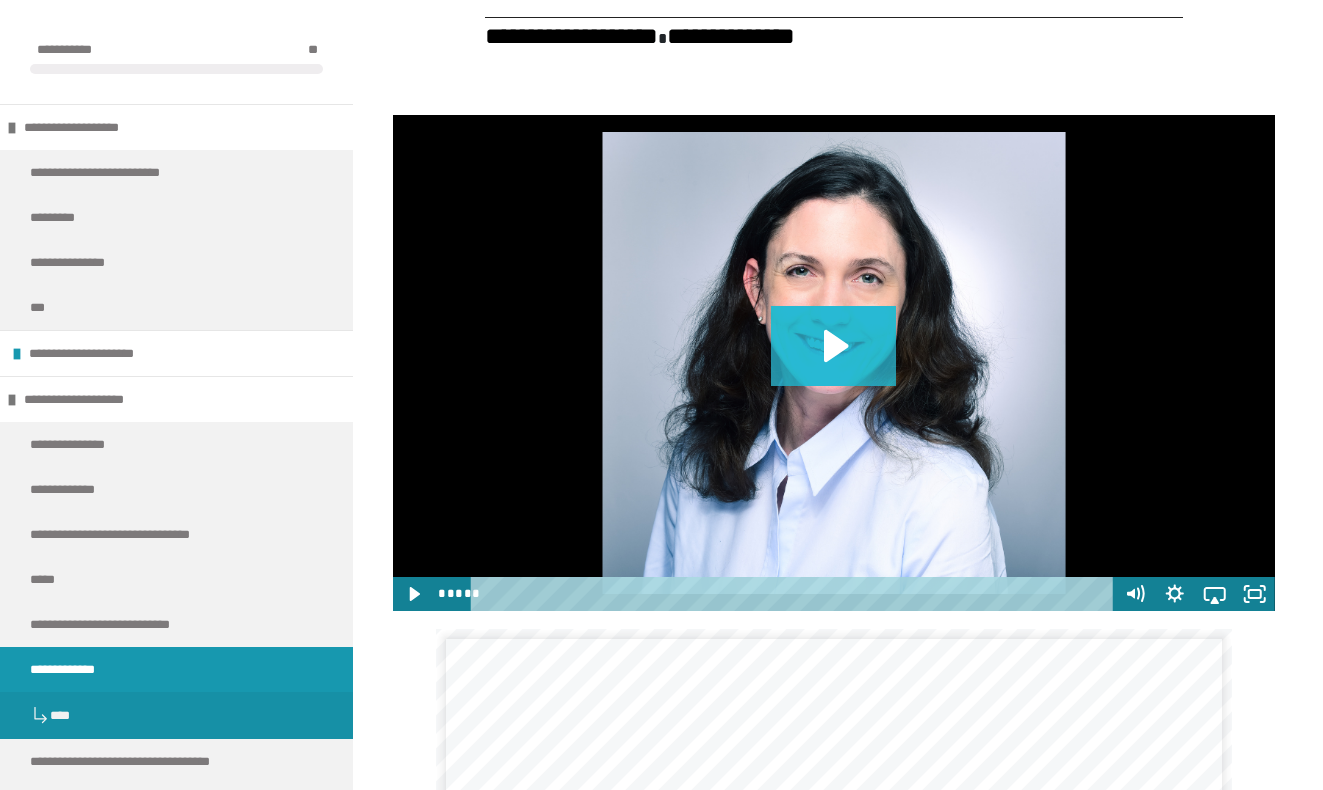 click 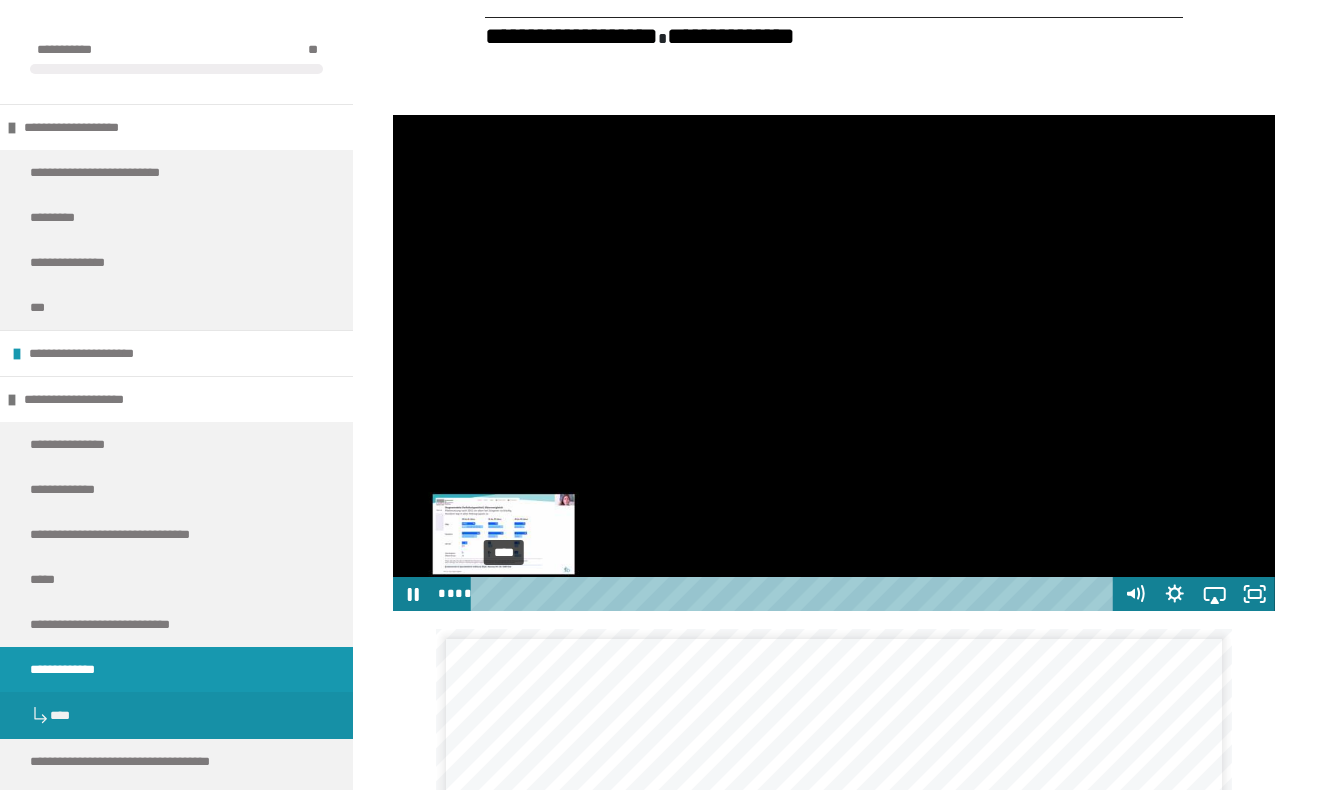 click on "****" at bounding box center (795, 594) 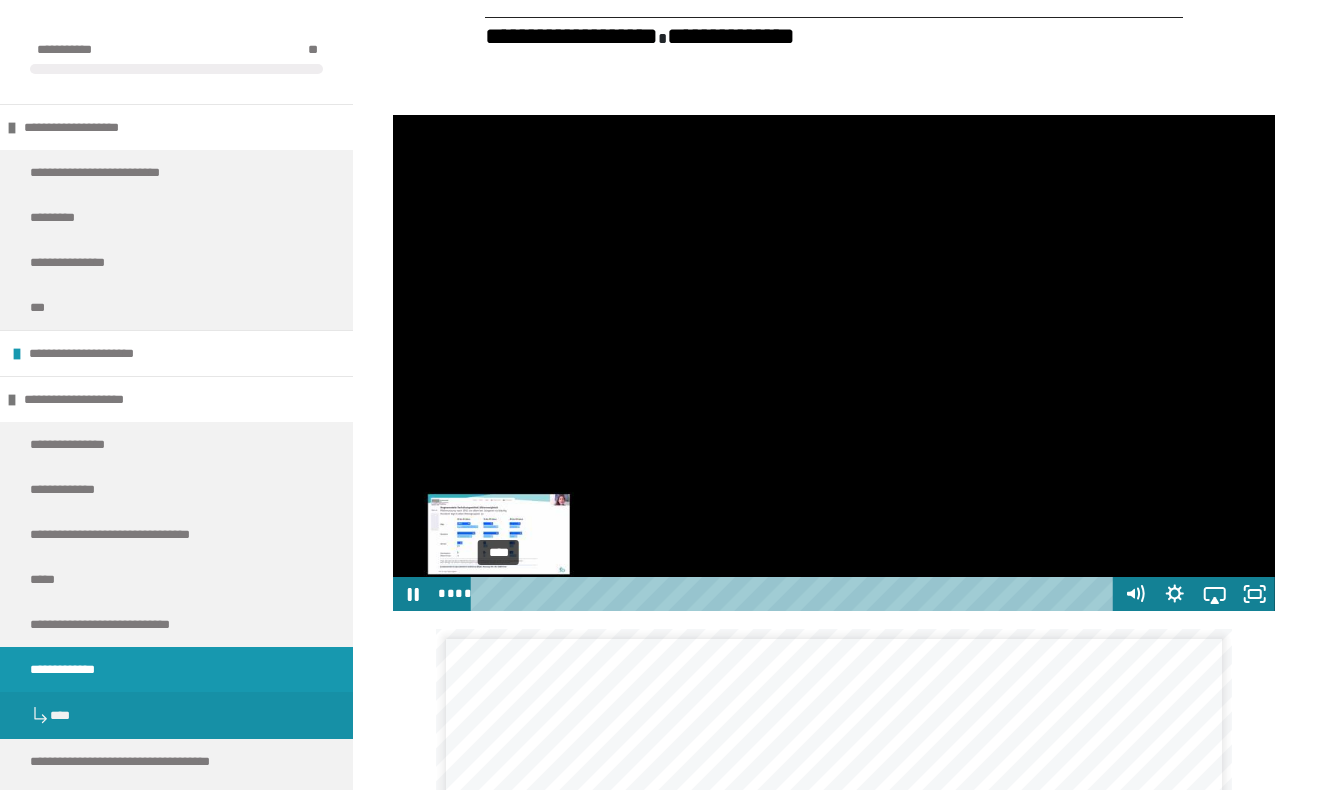 click on "****" at bounding box center [795, 594] 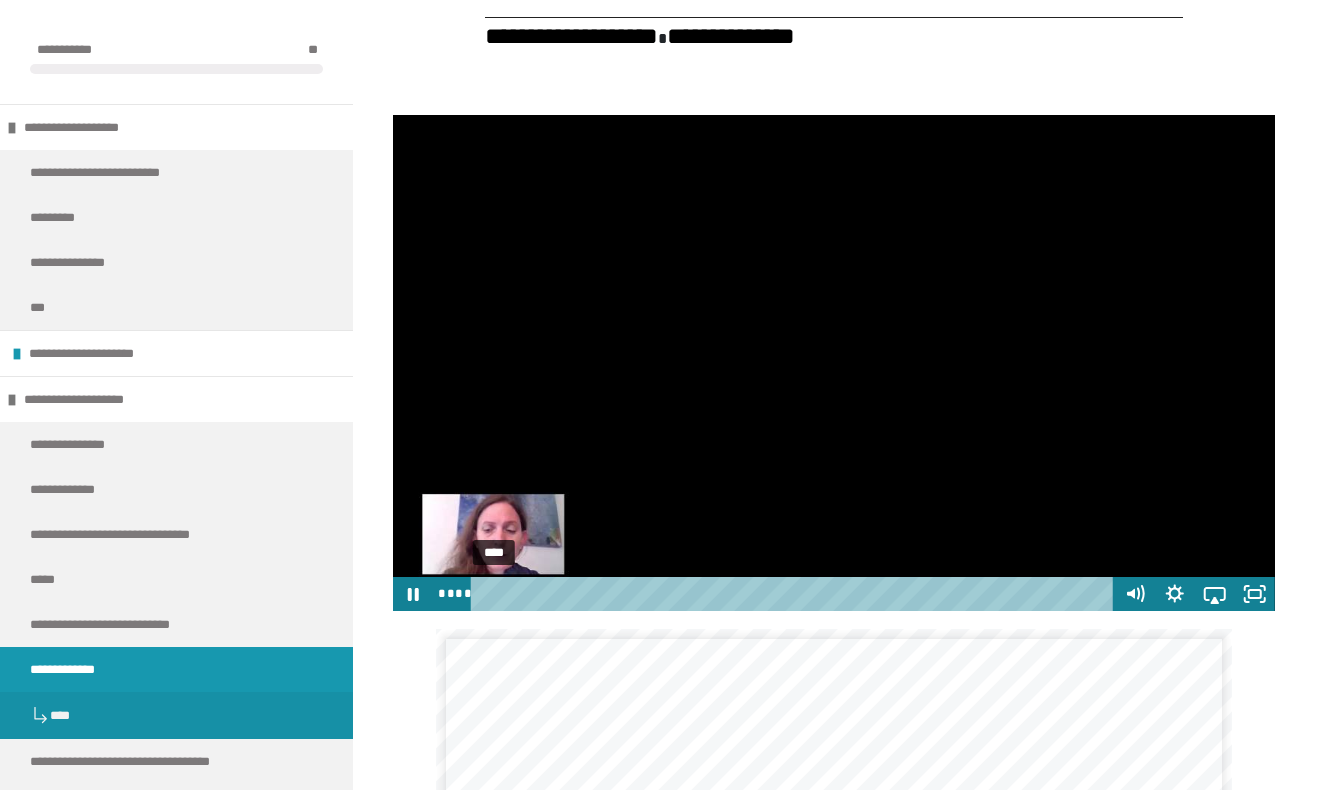click at bounding box center (499, 593) 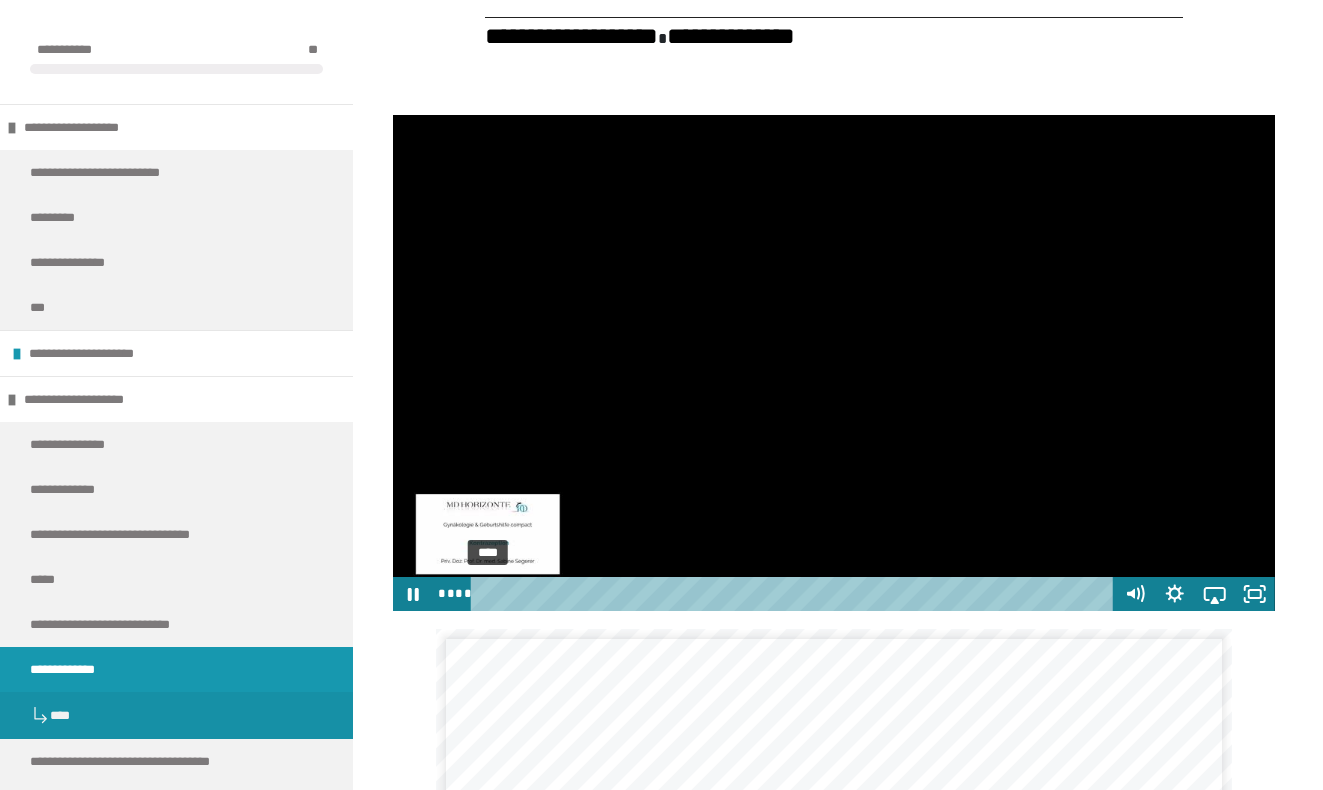 click on "****" at bounding box center [795, 594] 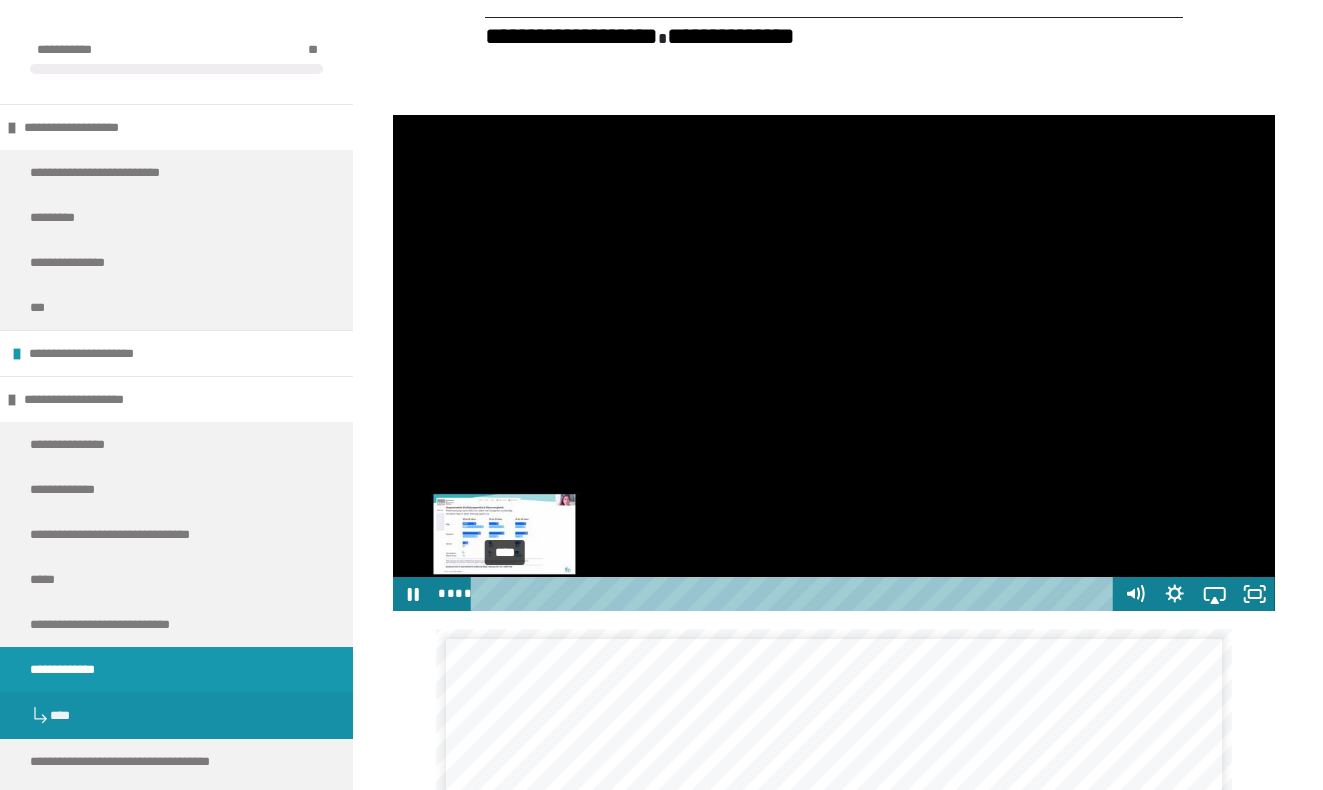 click on "****" at bounding box center (795, 594) 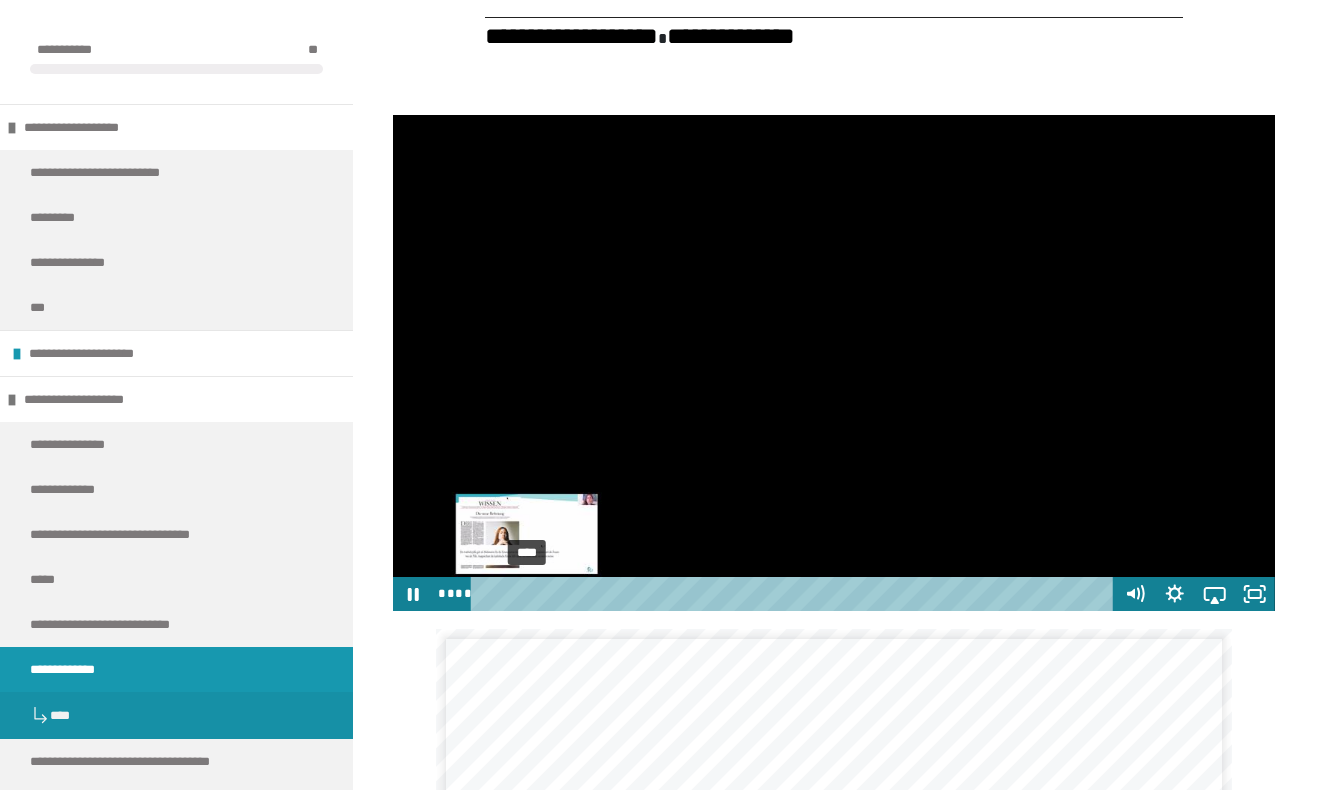 click on "****" at bounding box center [795, 594] 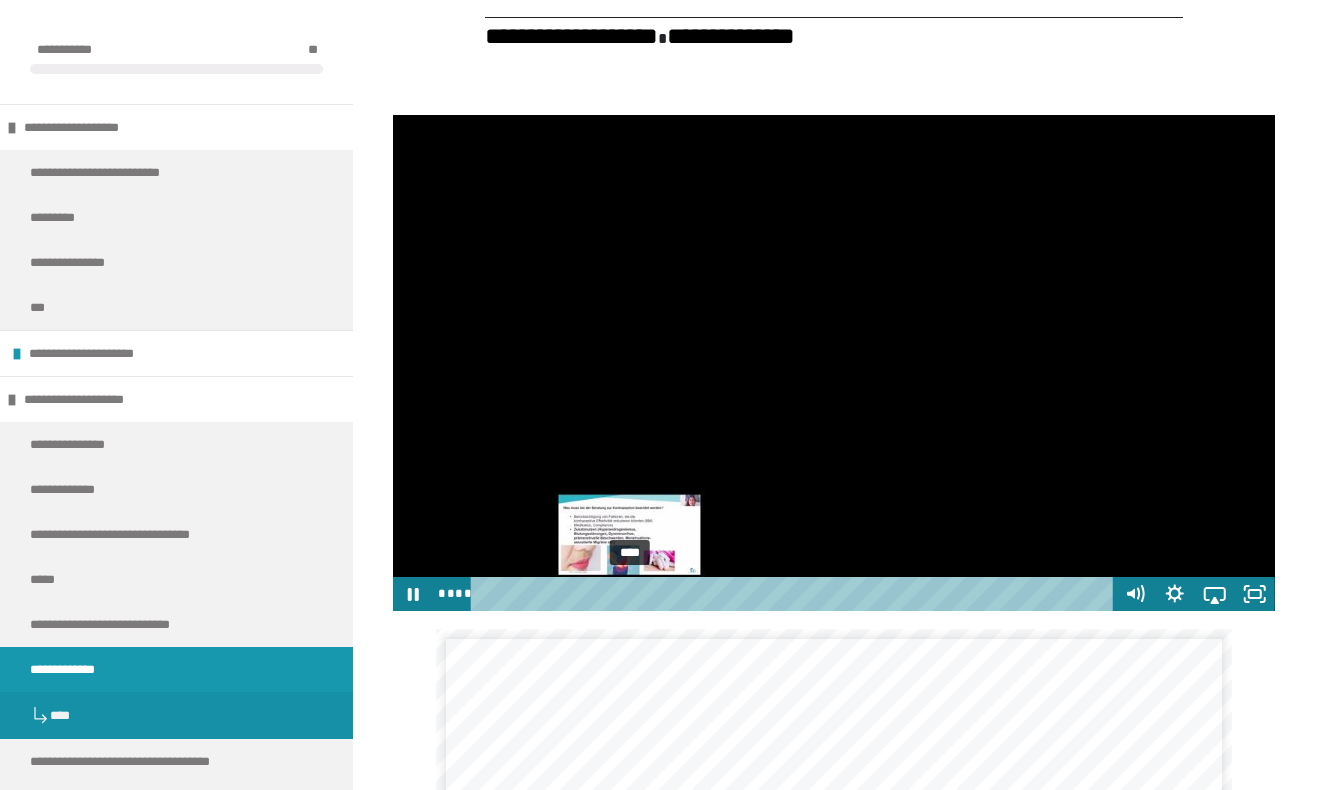 click on "****" at bounding box center [795, 594] 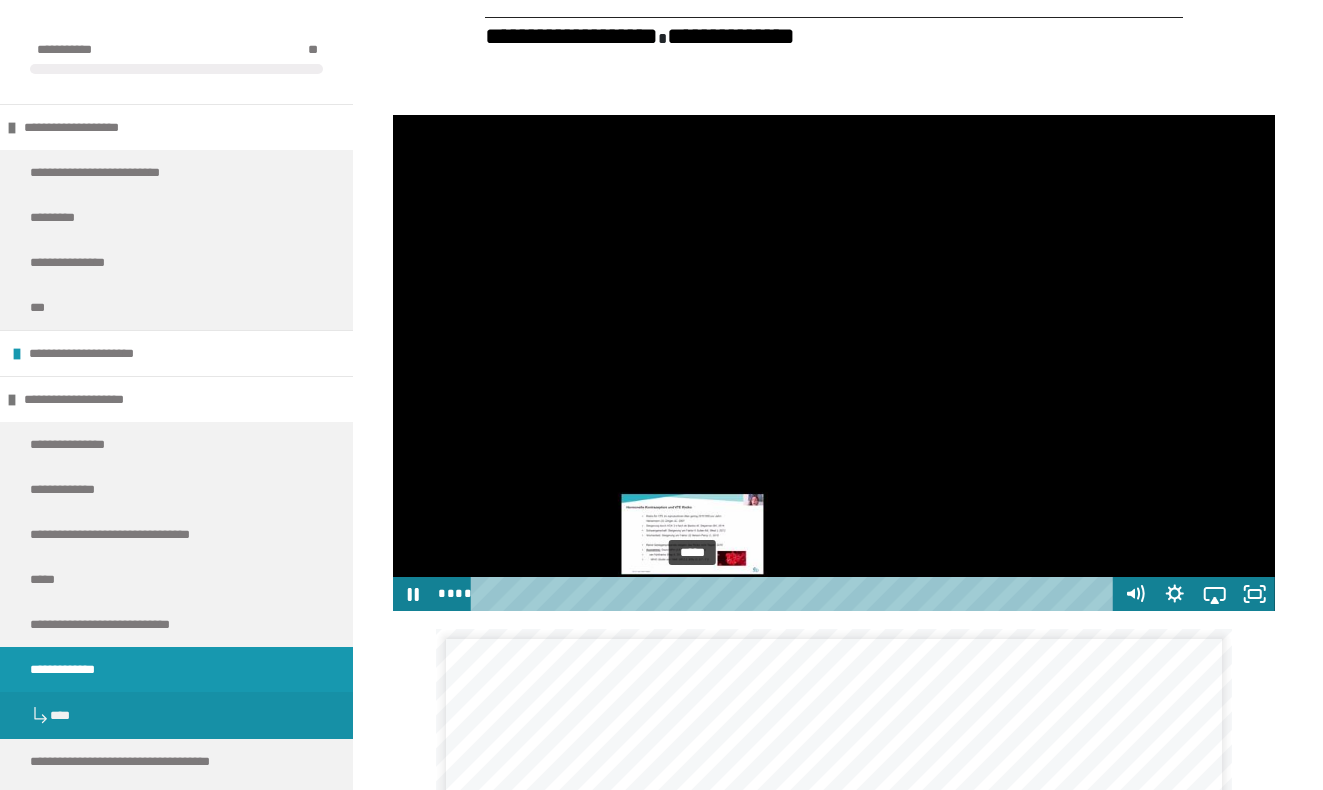 click on "*****" at bounding box center (795, 594) 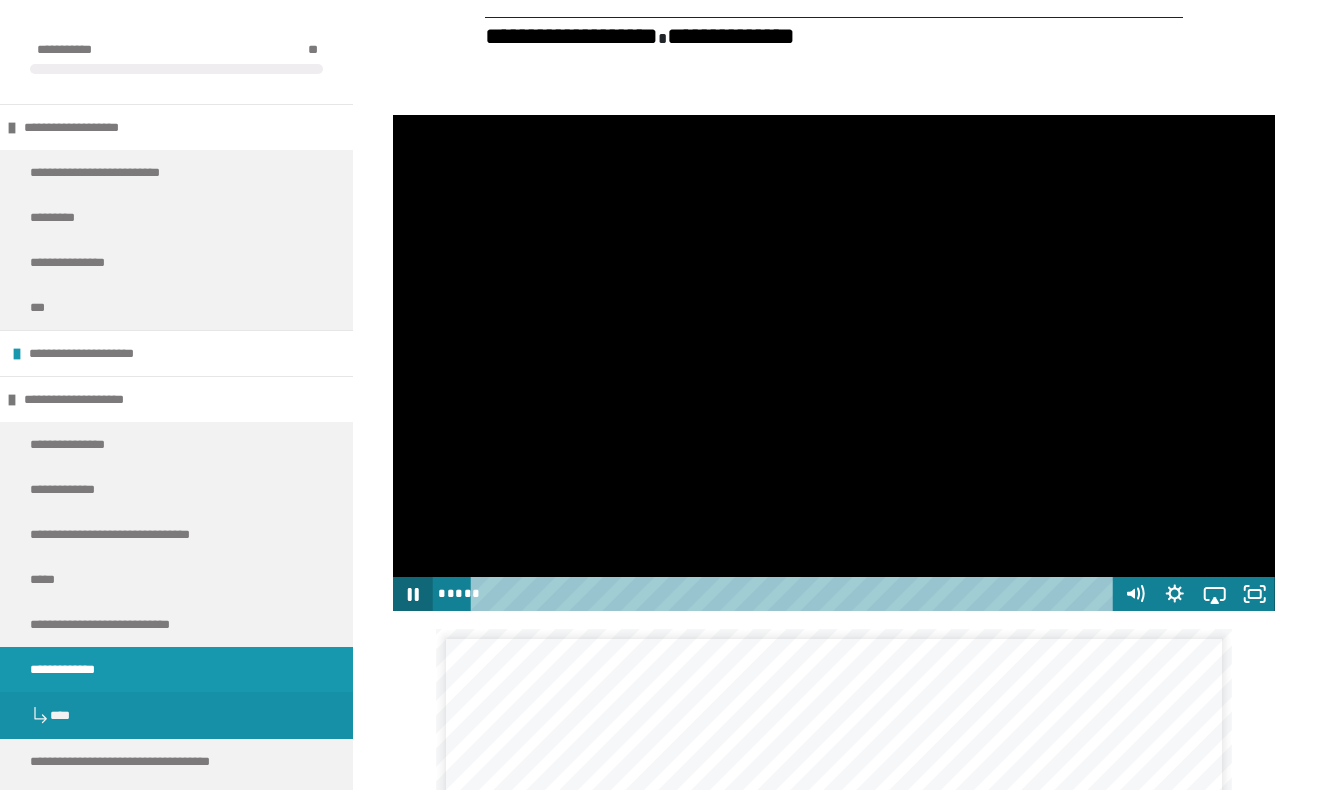 click 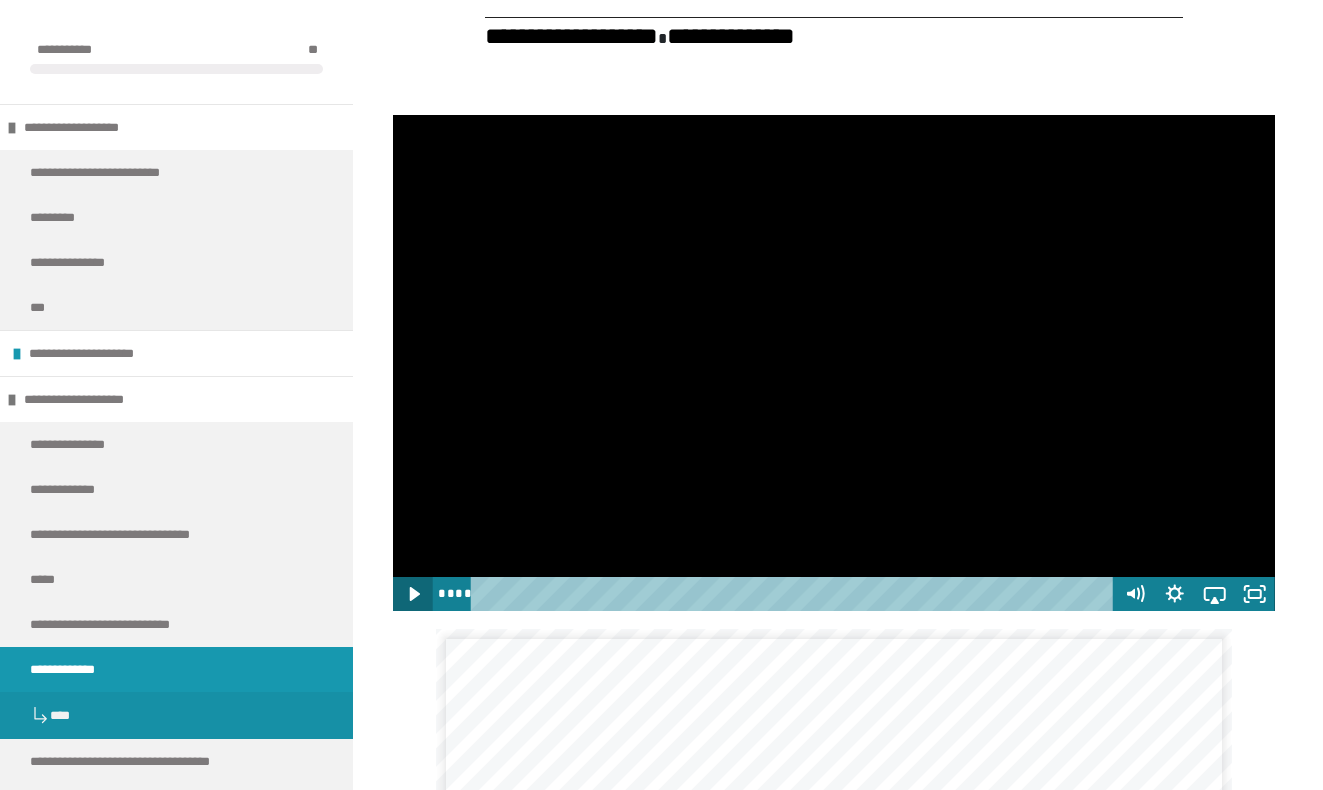 click 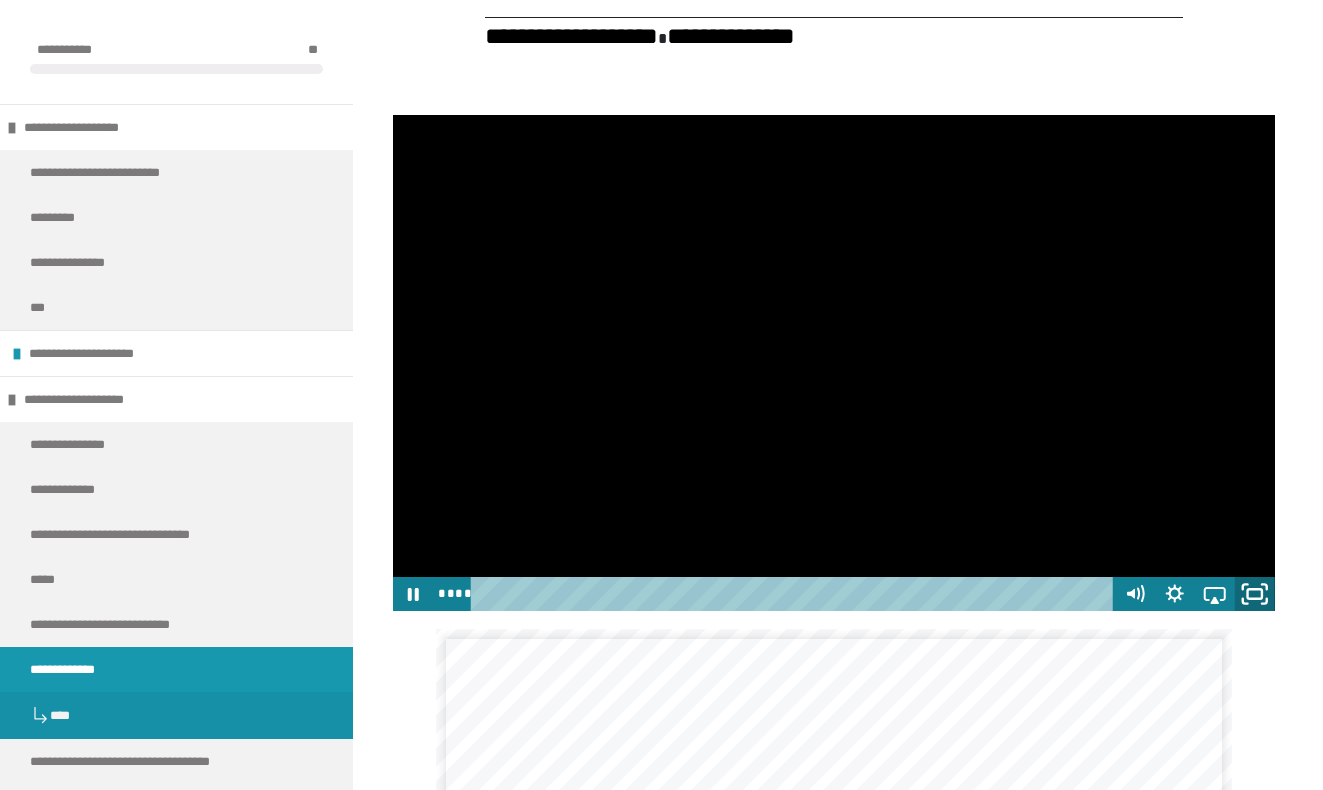 click 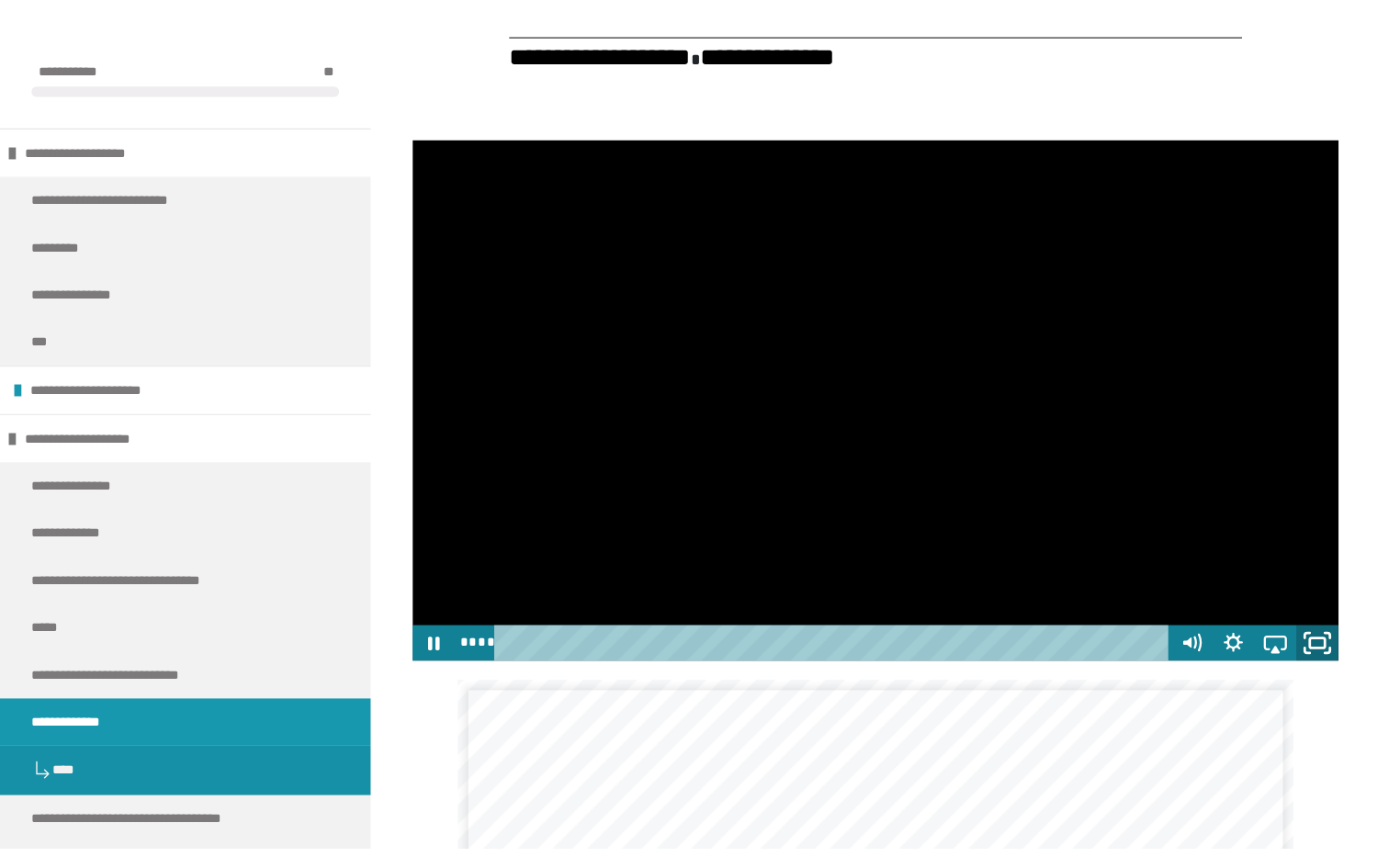 scroll, scrollTop: 0, scrollLeft: 0, axis: both 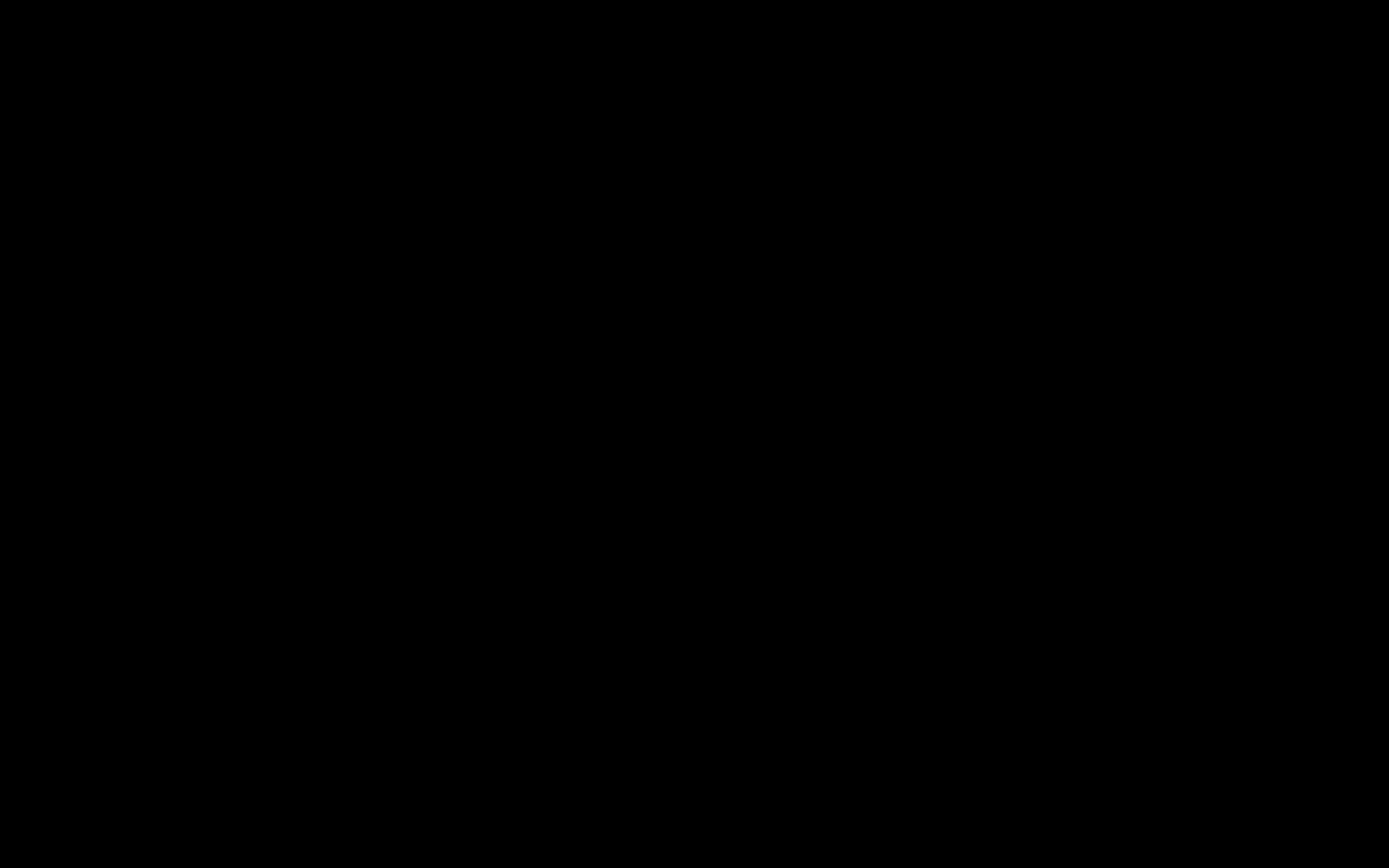 type 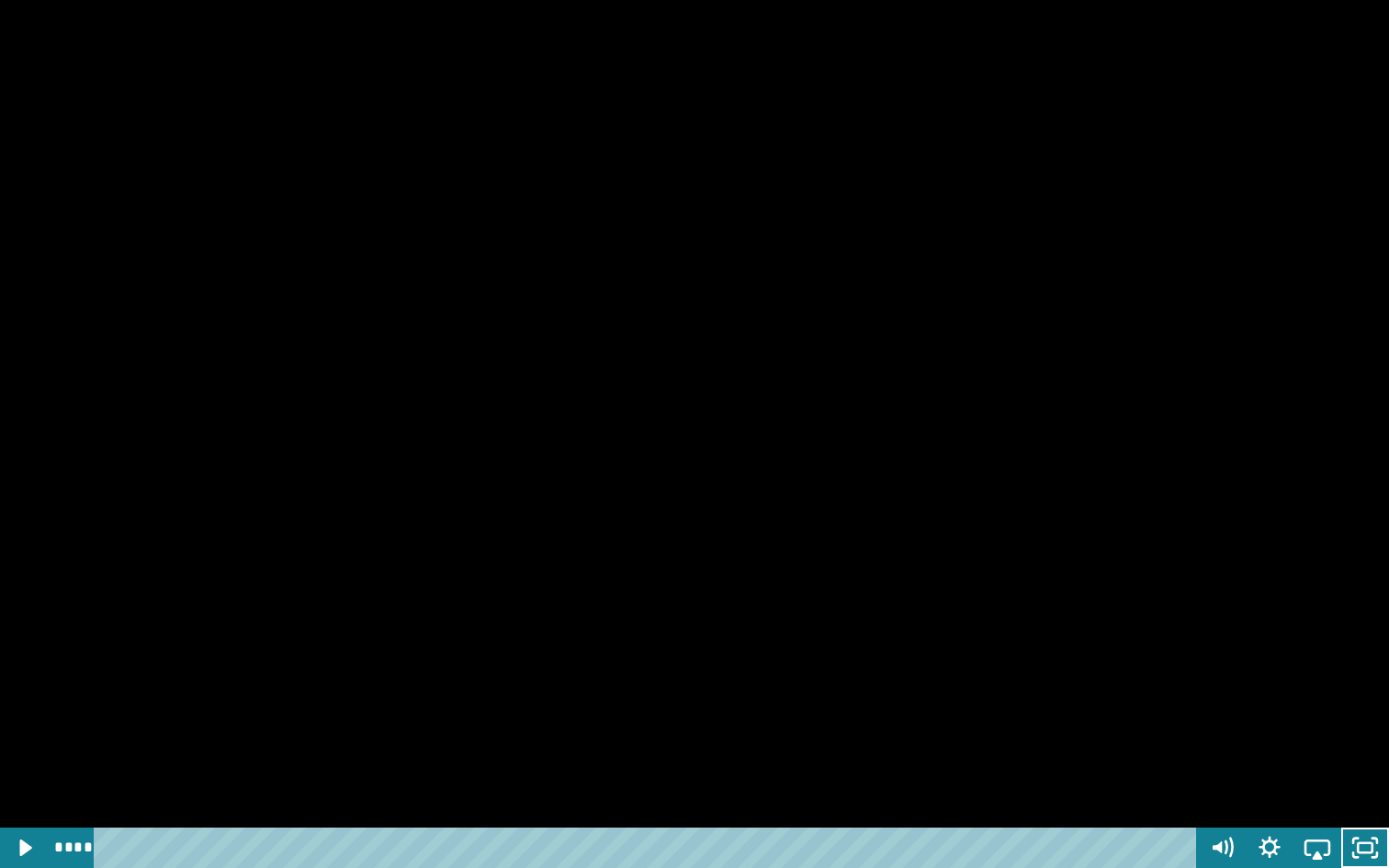 click at bounding box center (694, 434) 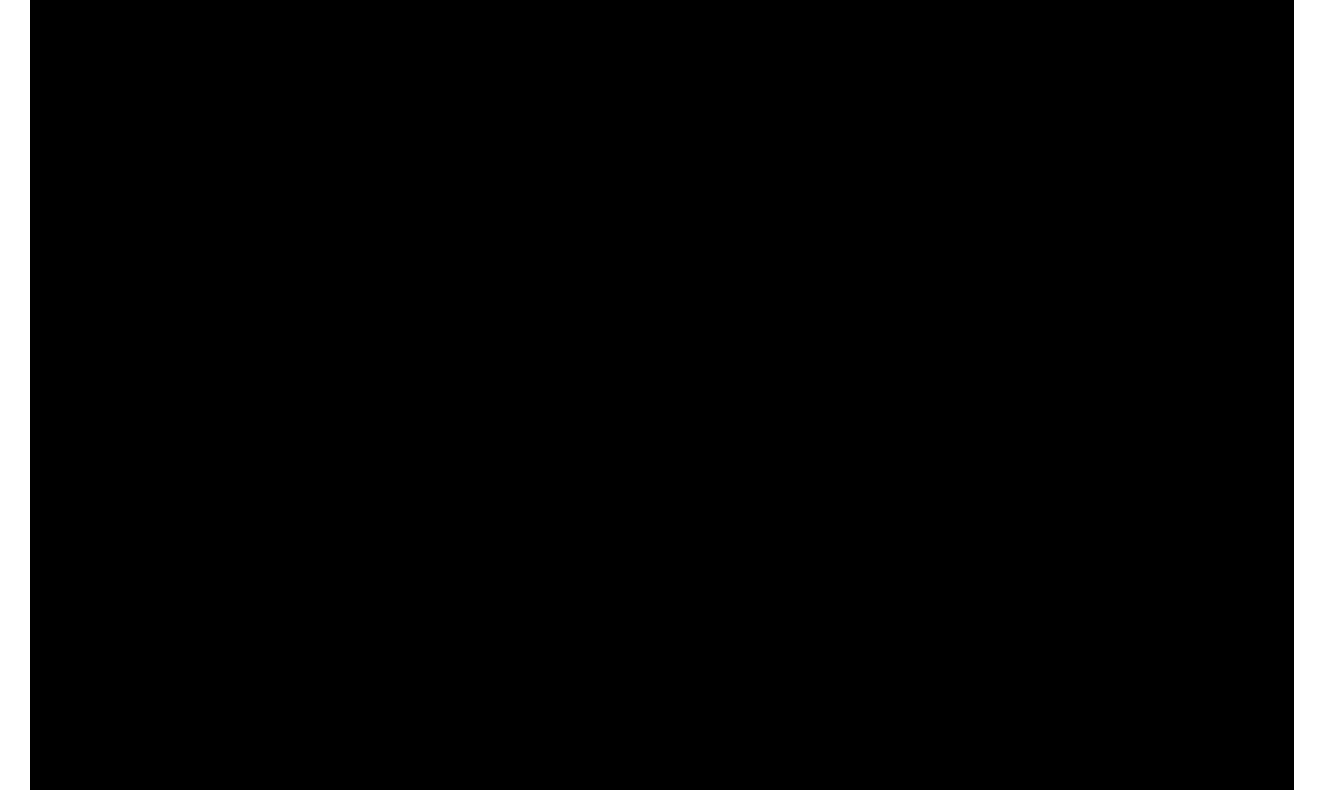 scroll, scrollTop: 554, scrollLeft: 0, axis: vertical 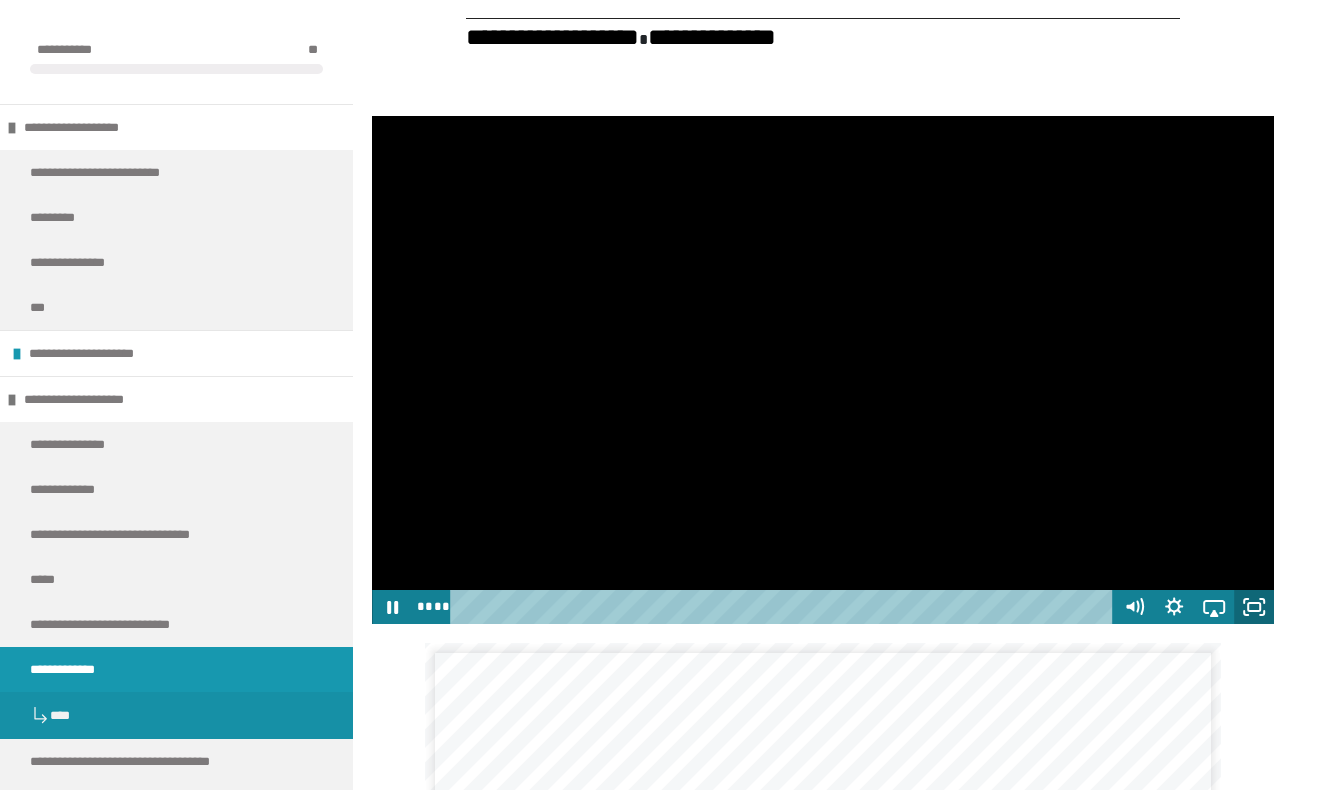click 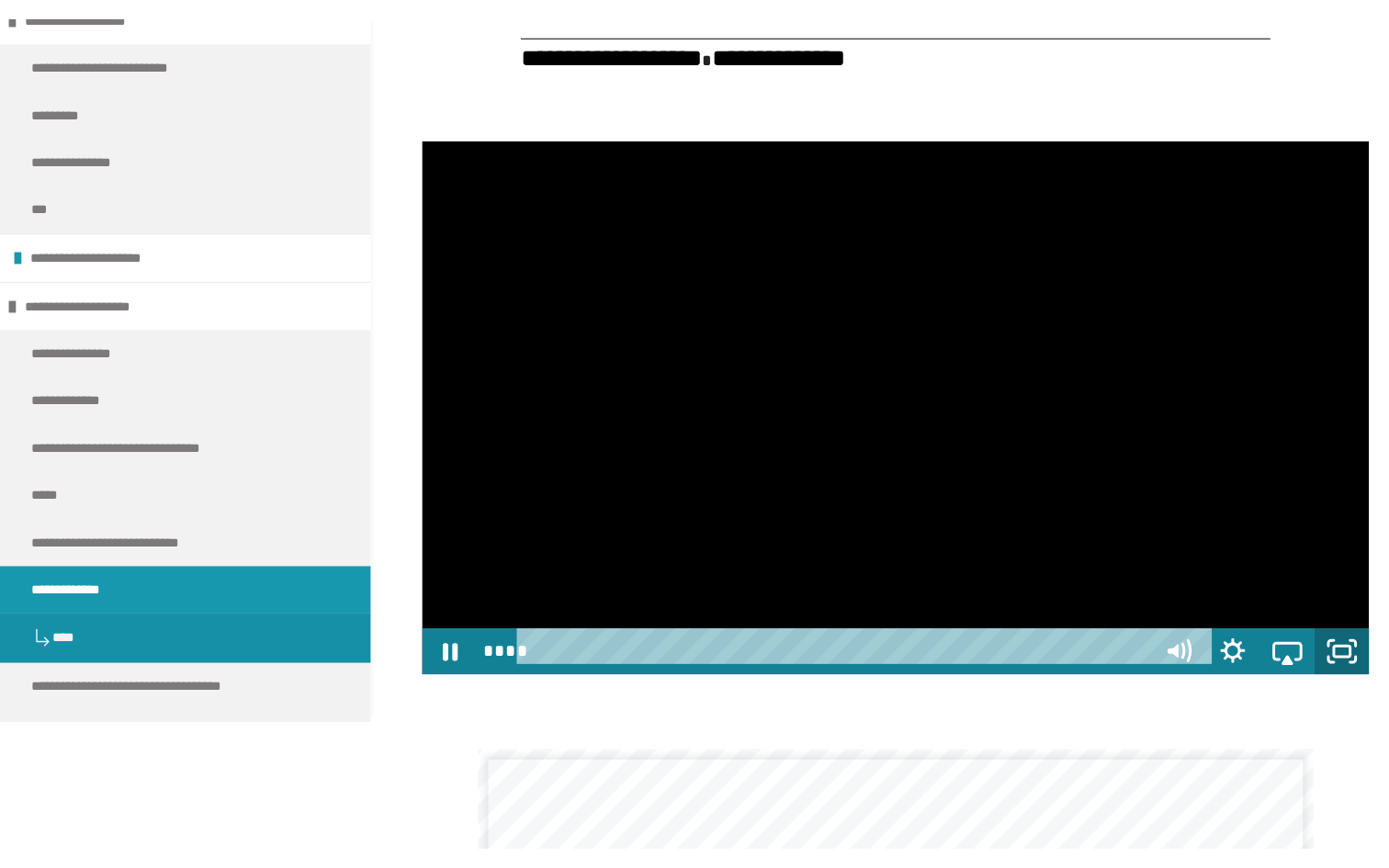 scroll, scrollTop: 0, scrollLeft: 0, axis: both 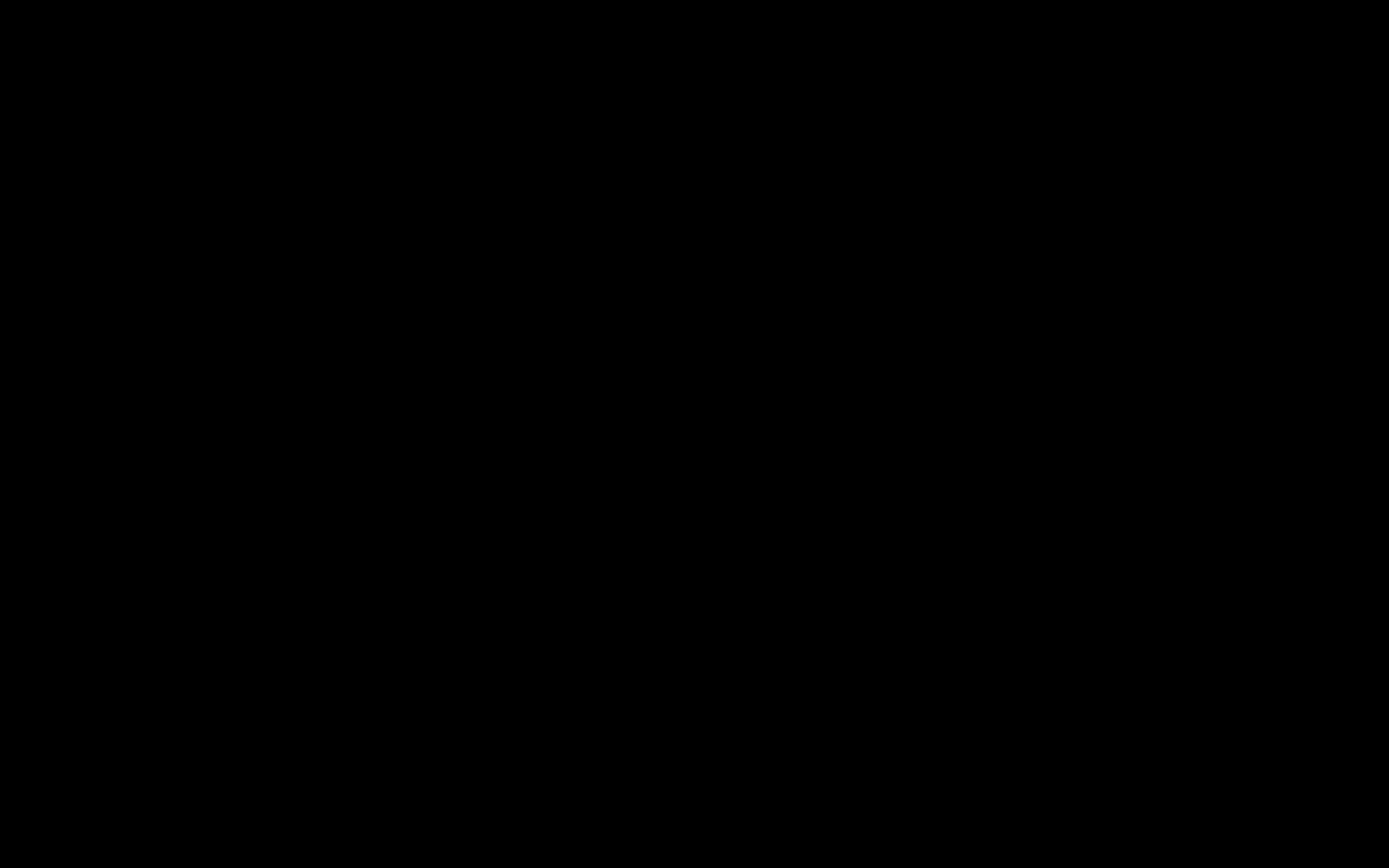 click at bounding box center (694, 434) 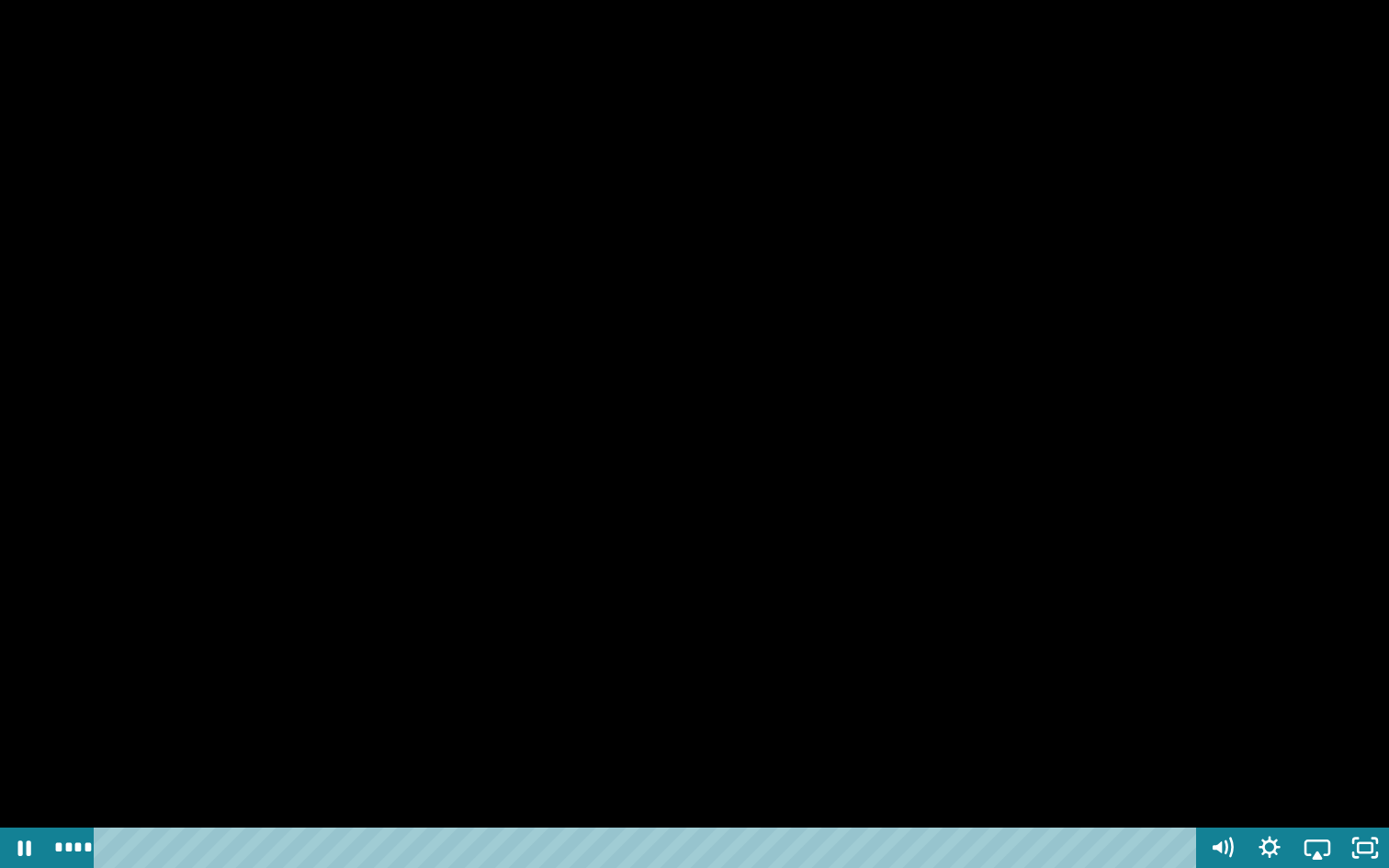 click at bounding box center (694, 434) 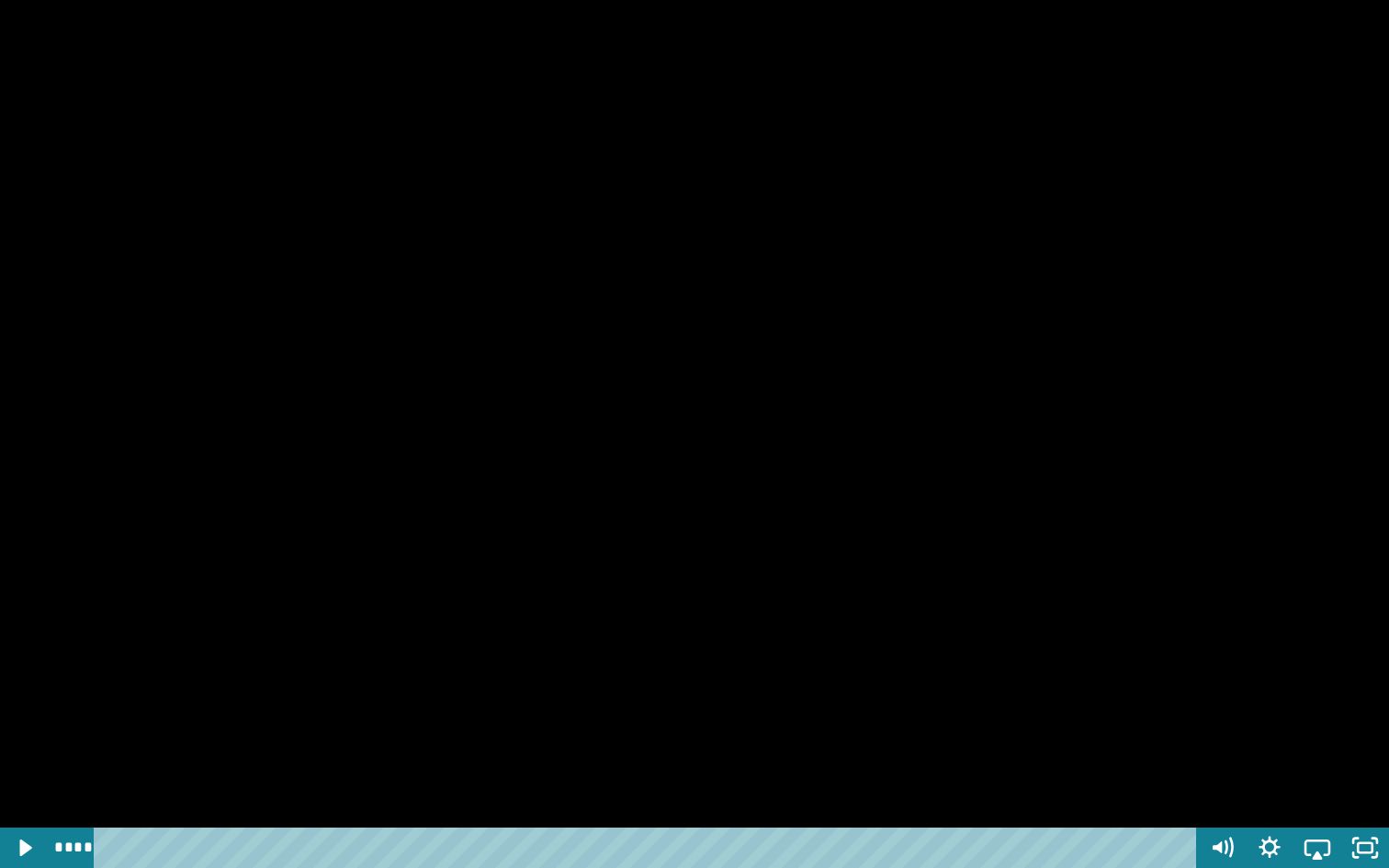 click at bounding box center (694, 434) 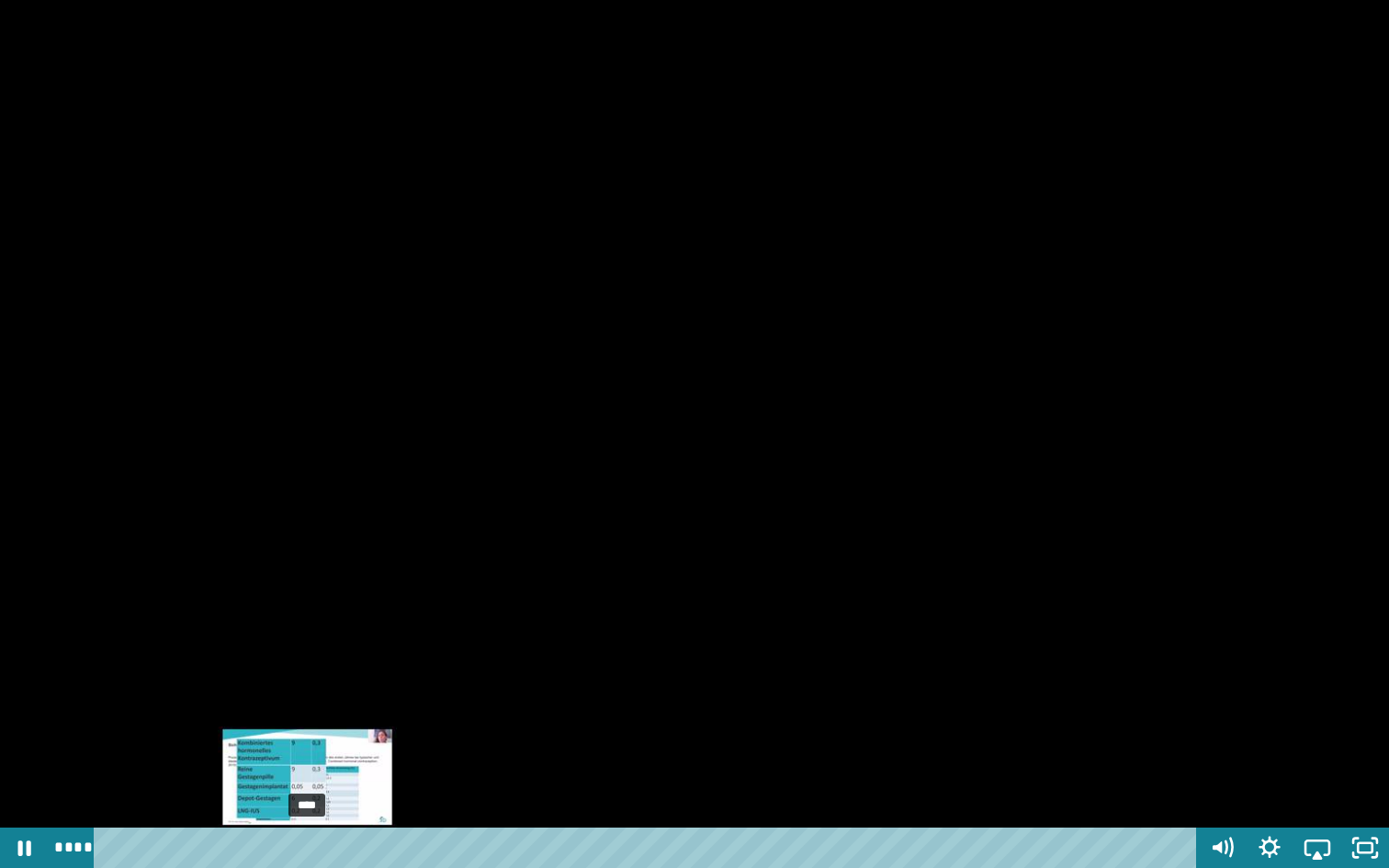 click at bounding box center [312, 848] 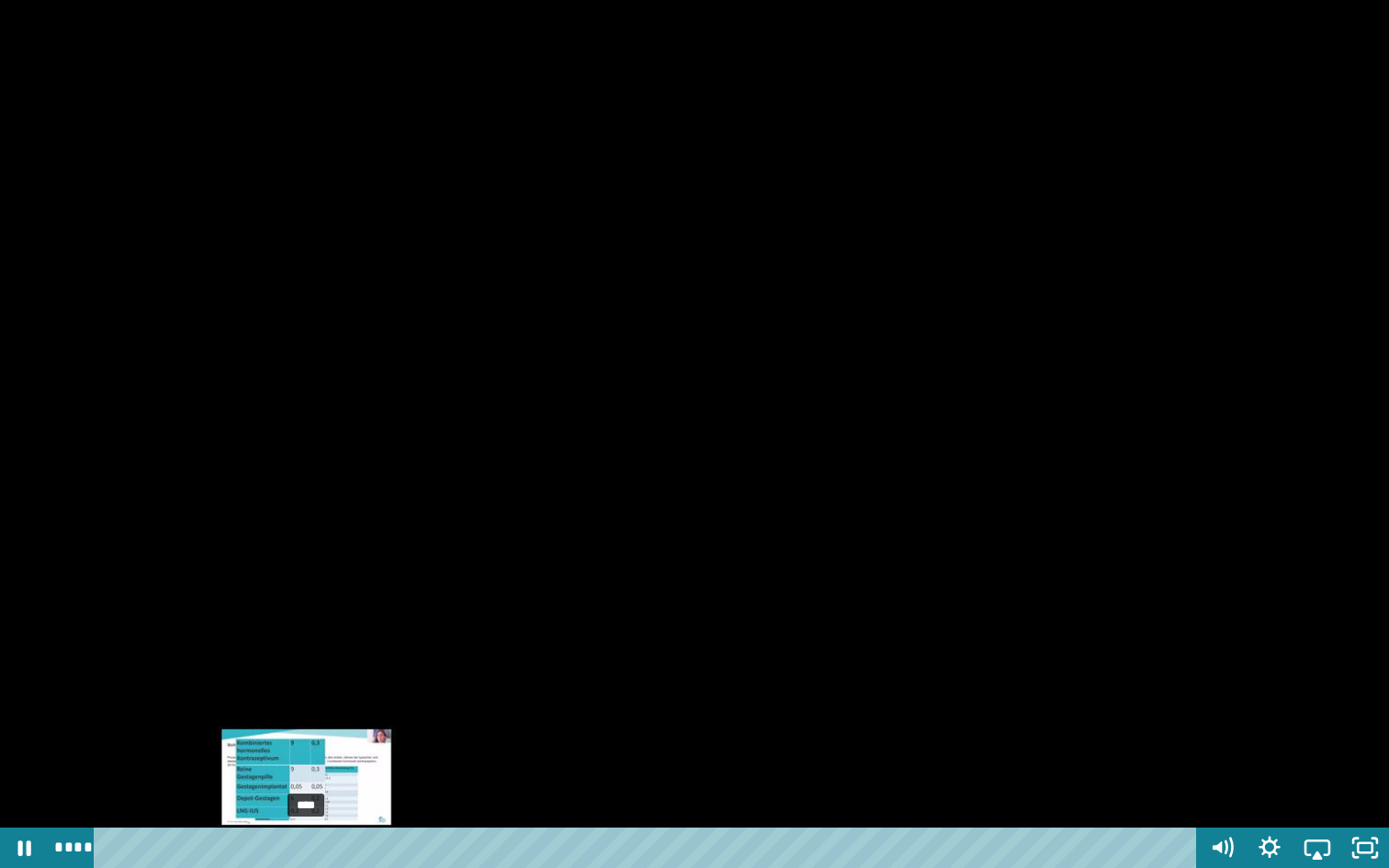 click at bounding box center [308, 848] 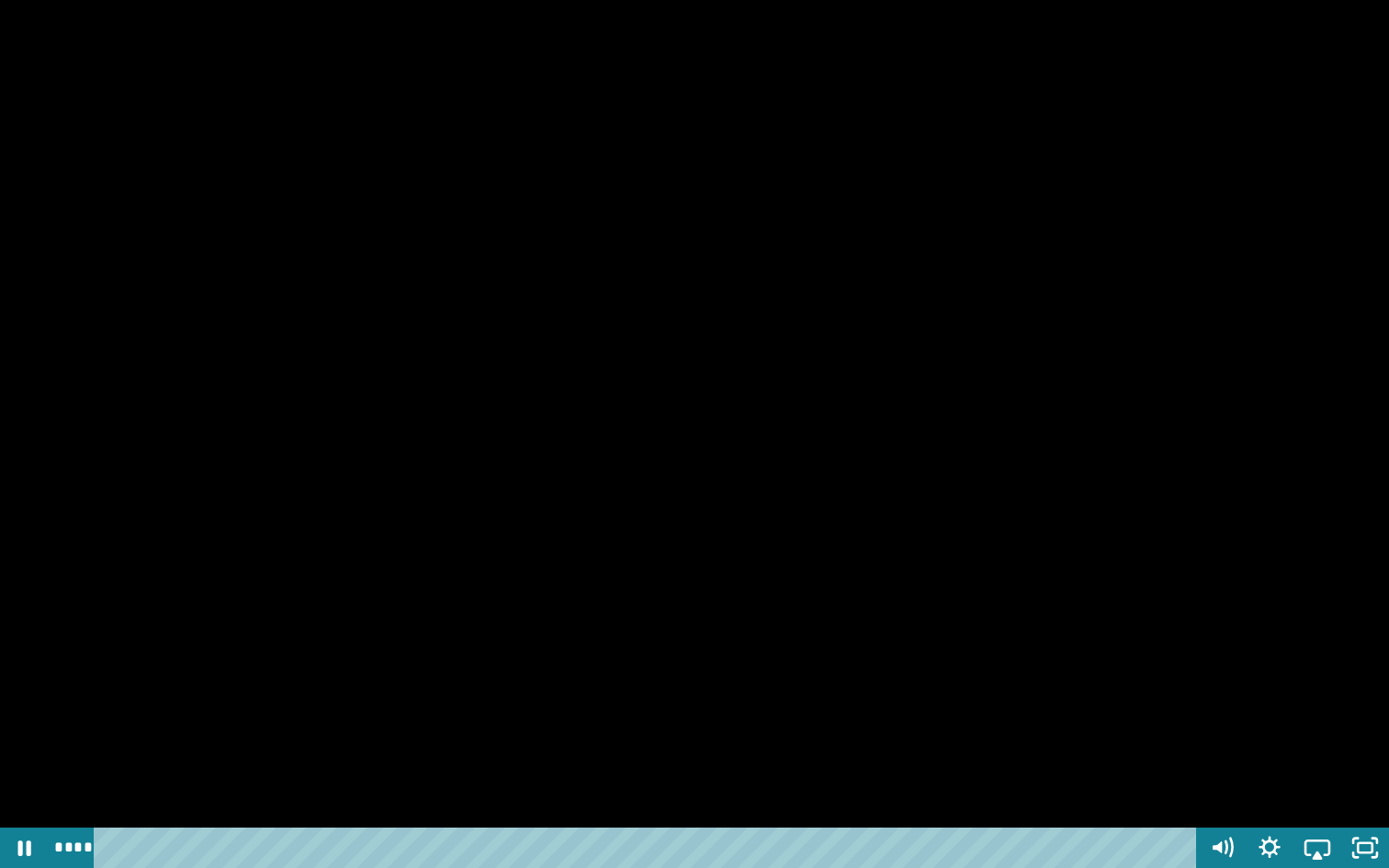 click at bounding box center [694, 434] 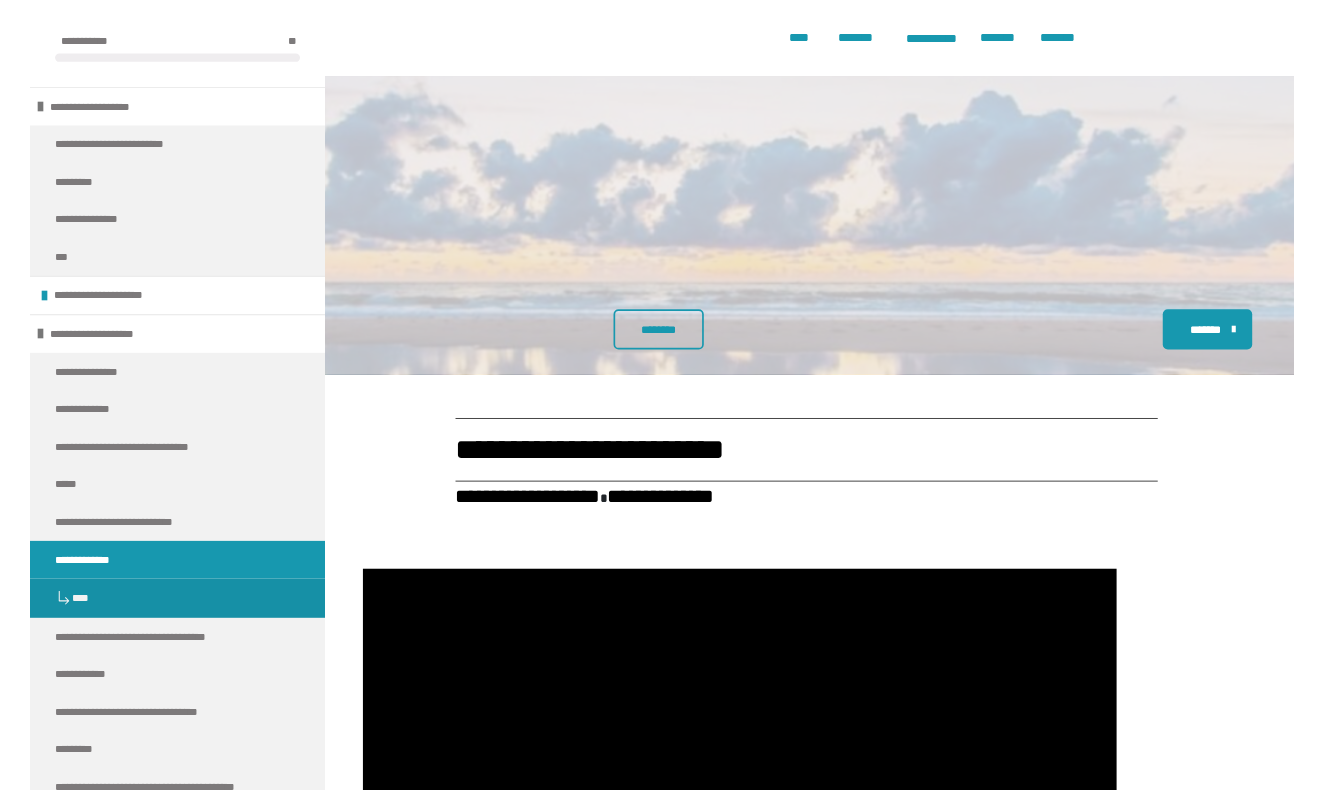 scroll, scrollTop: 554, scrollLeft: 0, axis: vertical 